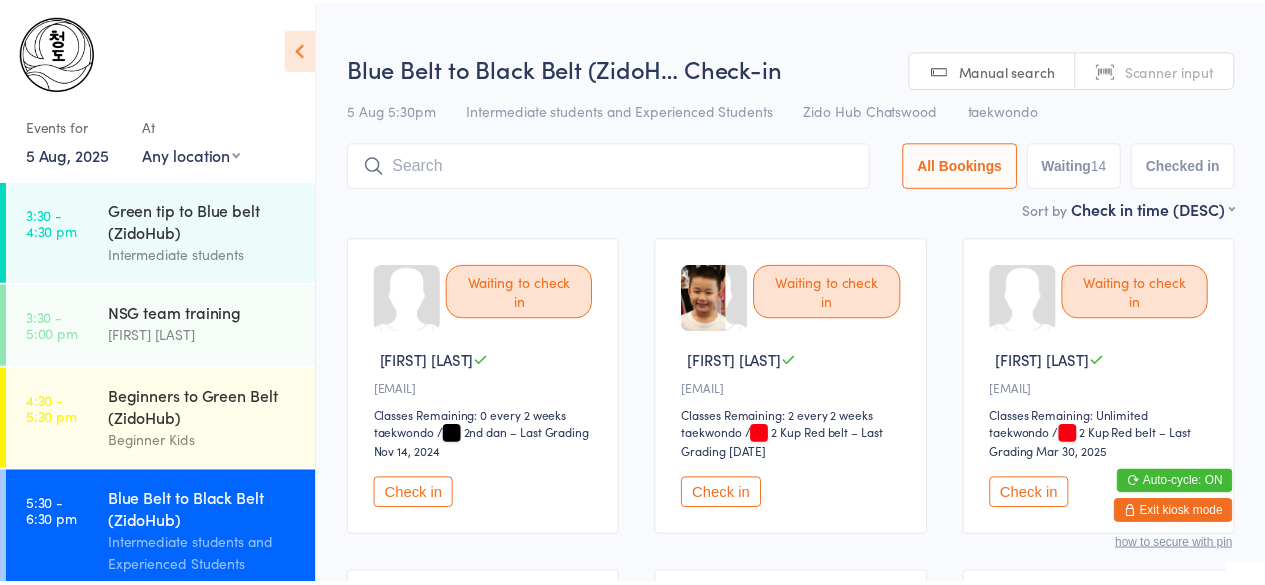 scroll, scrollTop: 0, scrollLeft: 0, axis: both 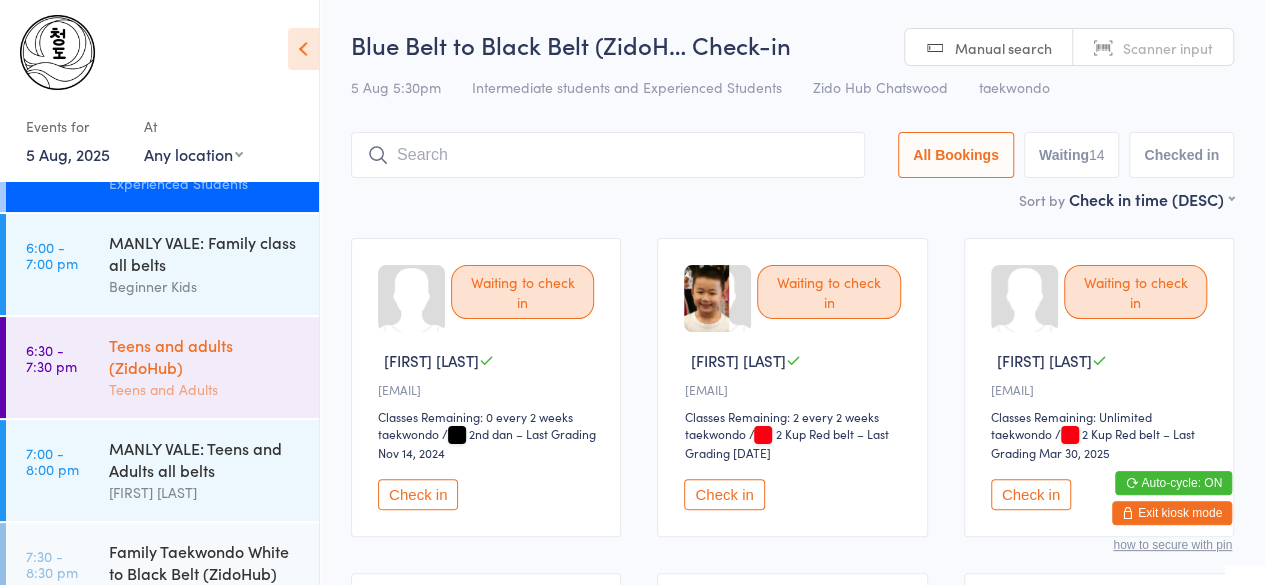 drag, startPoint x: 243, startPoint y: 376, endPoint x: 92, endPoint y: 408, distance: 154.35349 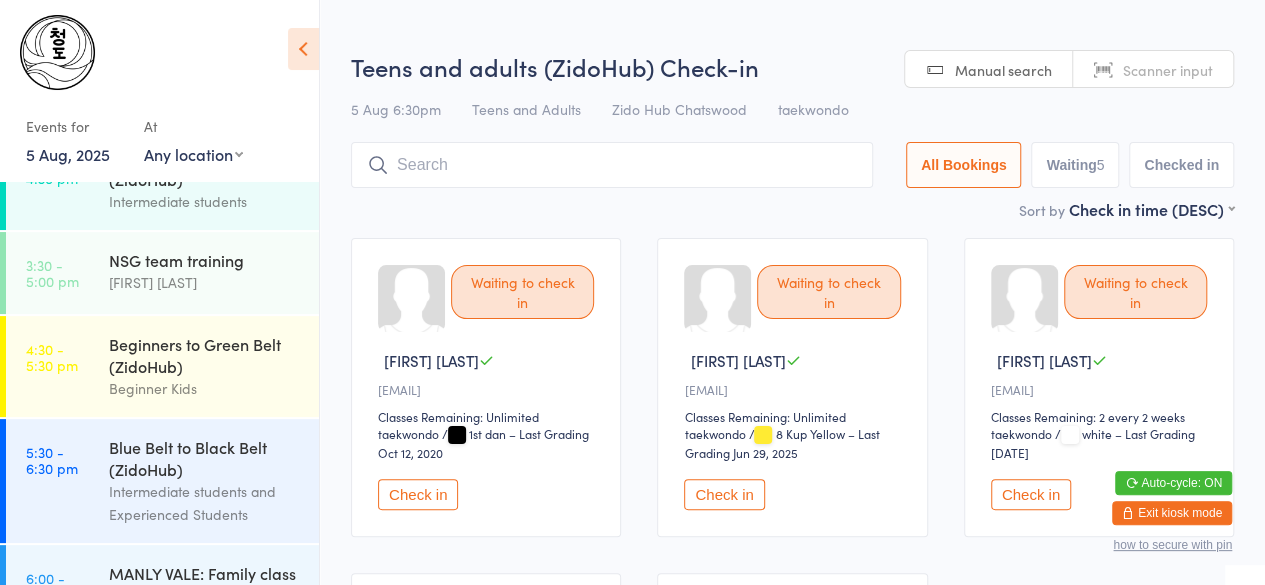 scroll, scrollTop: 0, scrollLeft: 0, axis: both 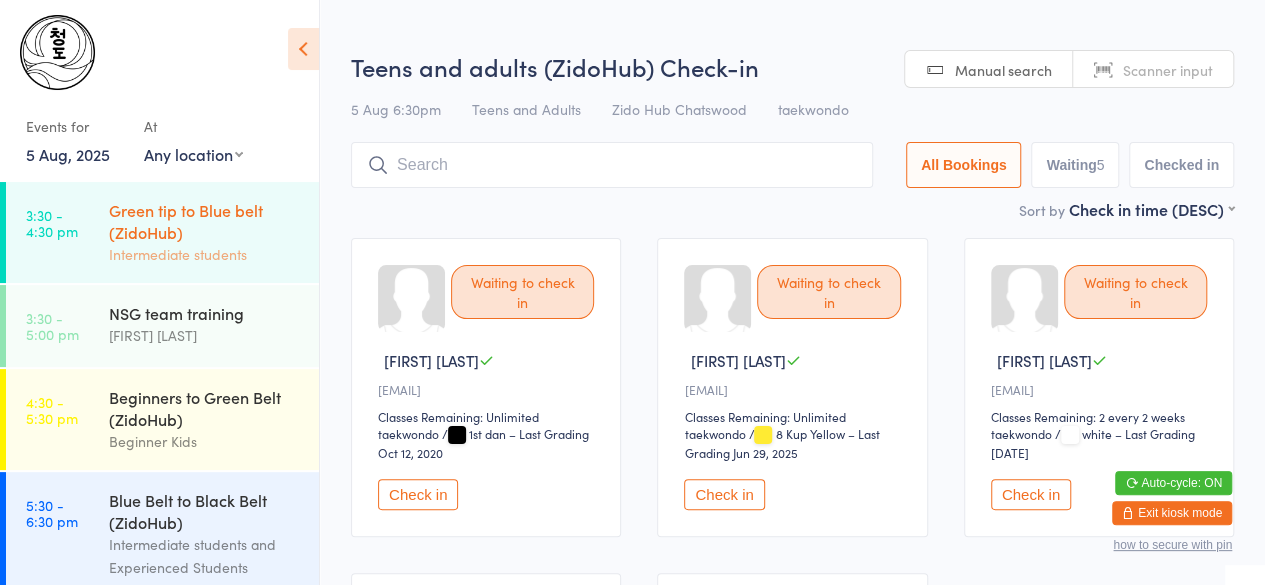 click on "Green tip to Blue belt (ZidoHub)" at bounding box center [205, 221] 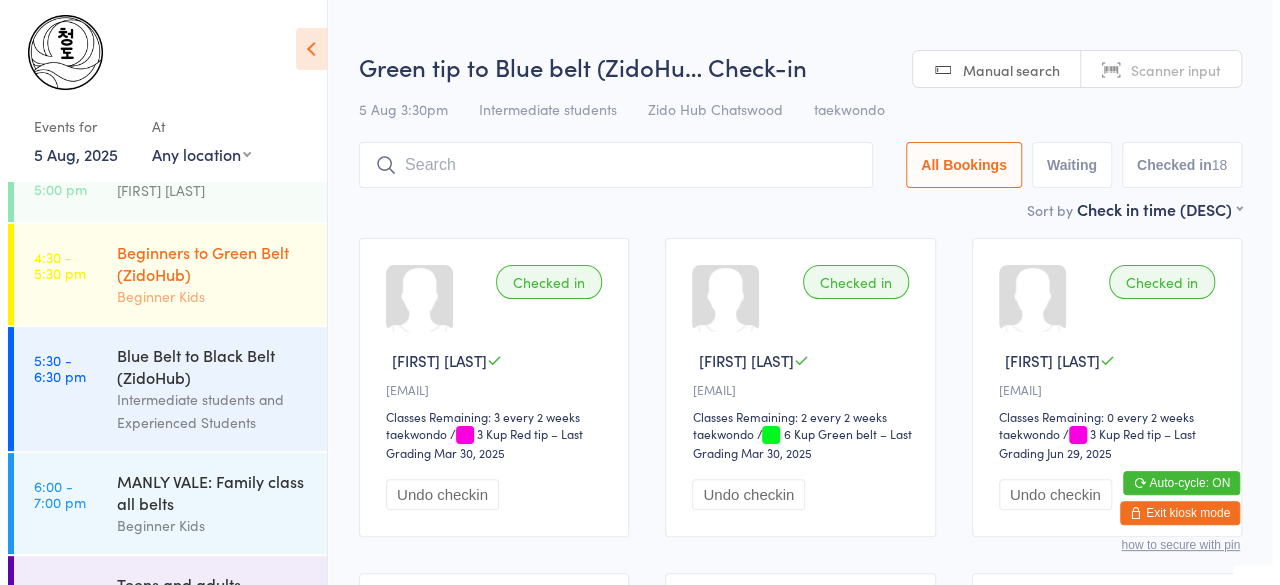 scroll, scrollTop: 146, scrollLeft: 0, axis: vertical 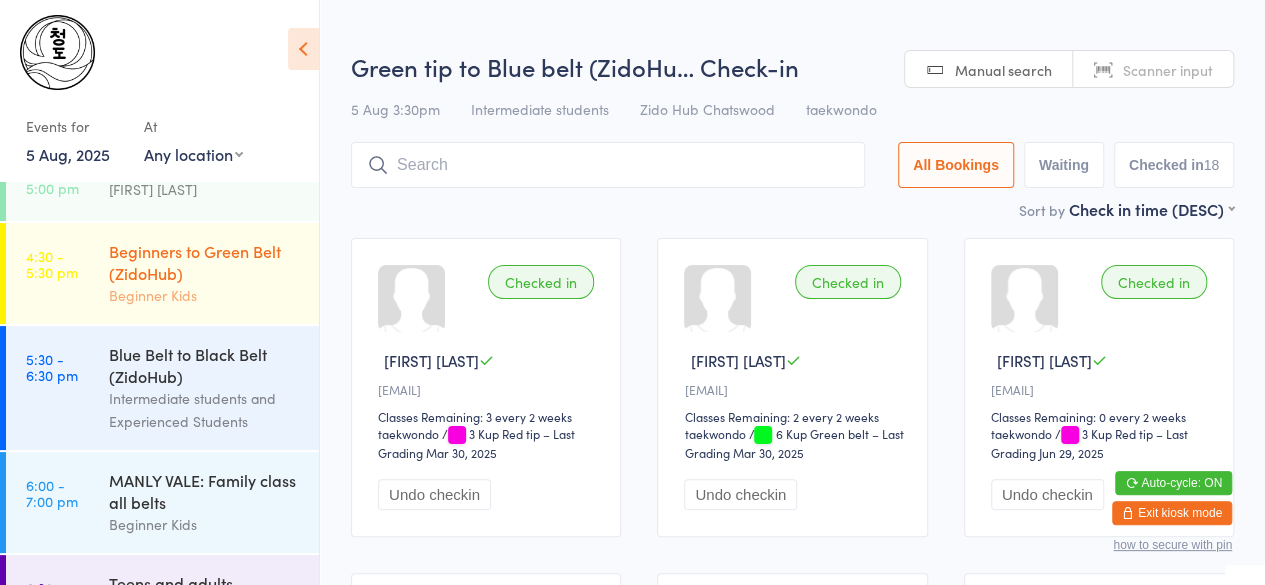 click on "Blue Belt to Black Belt (ZidoHub)" at bounding box center [205, 365] 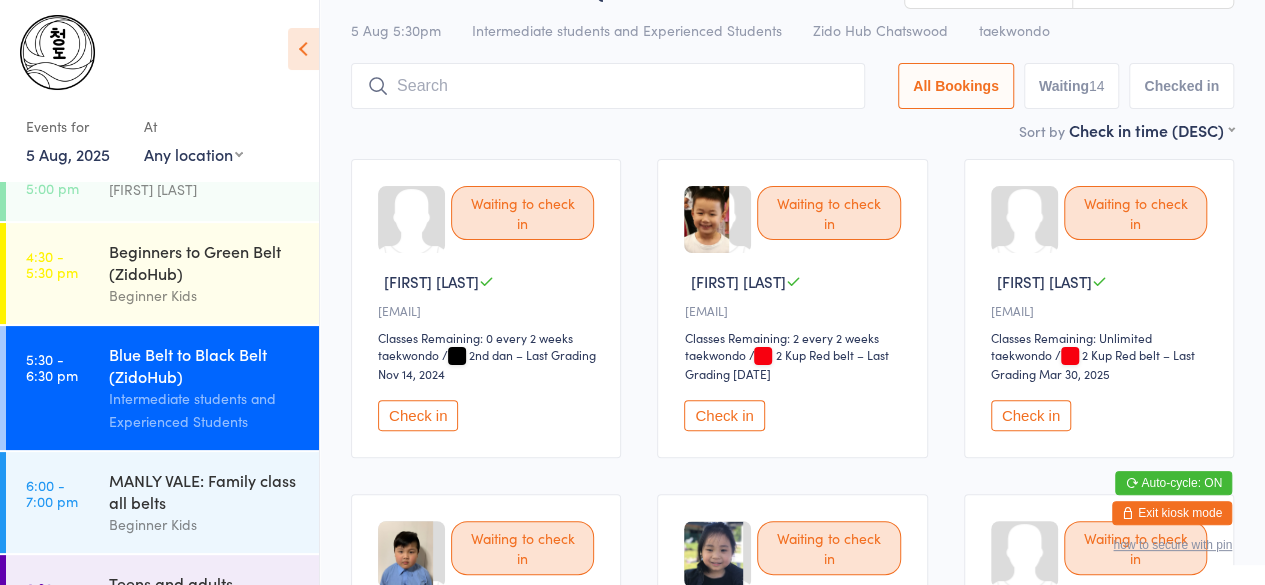scroll, scrollTop: 78, scrollLeft: 0, axis: vertical 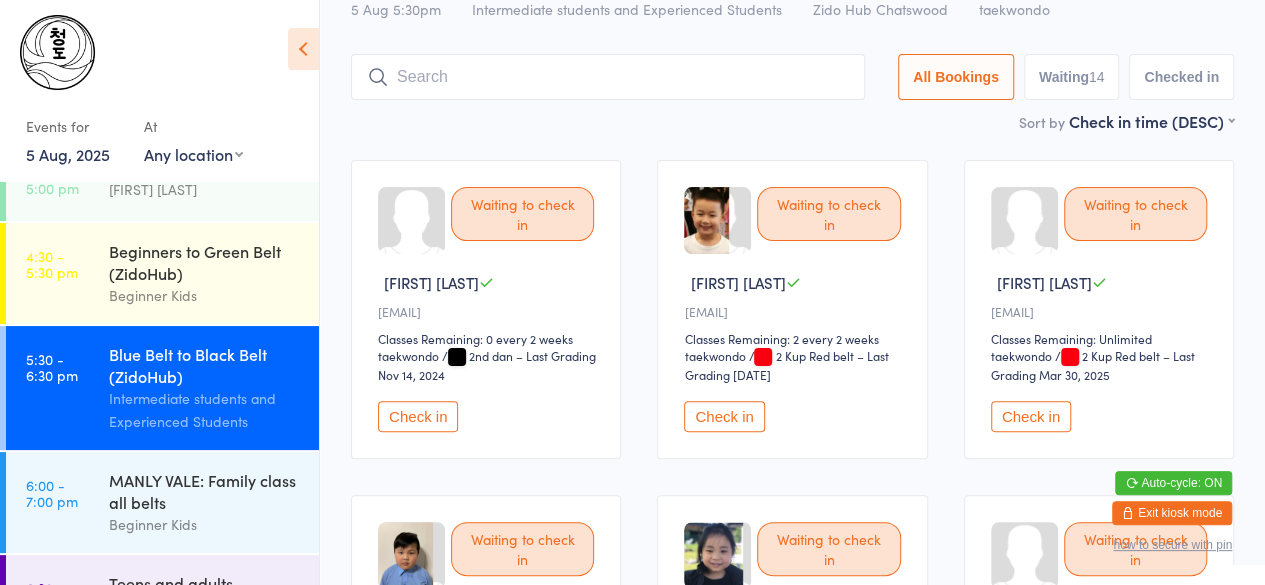 click on "Check in" at bounding box center [418, 416] 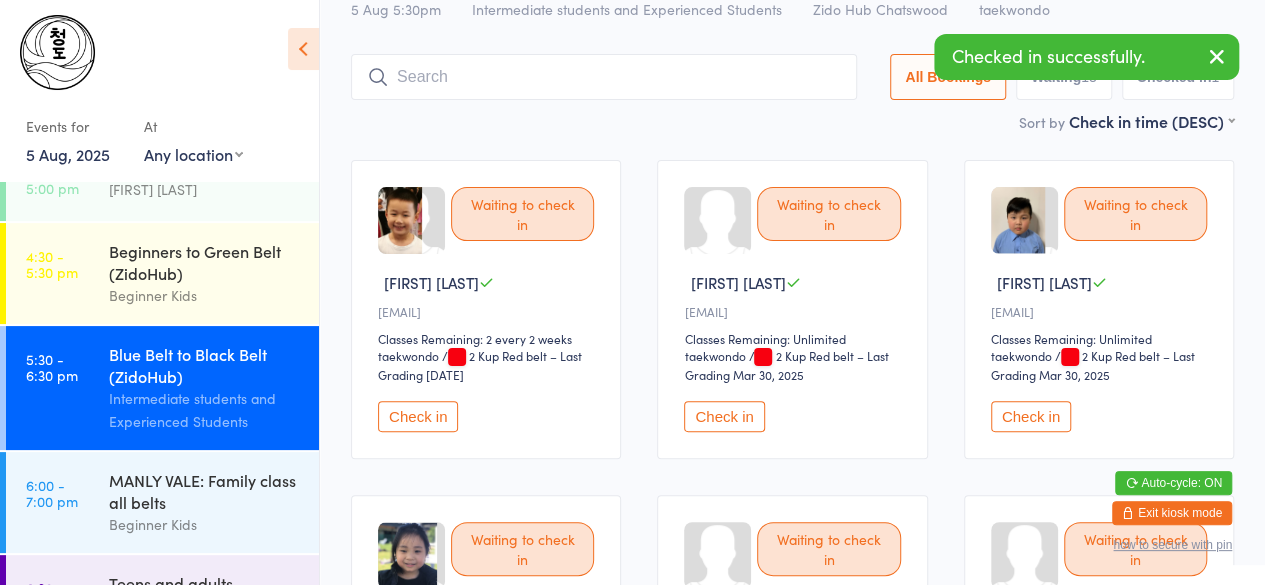 click on "Check in" at bounding box center [418, 416] 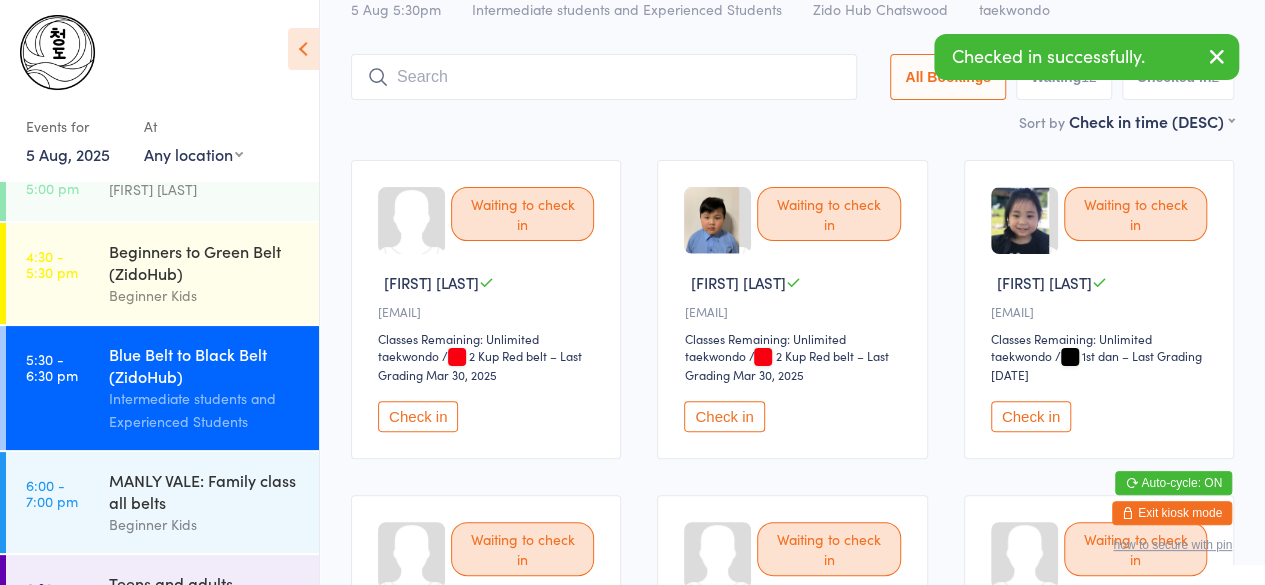 click on "Check in" at bounding box center (418, 416) 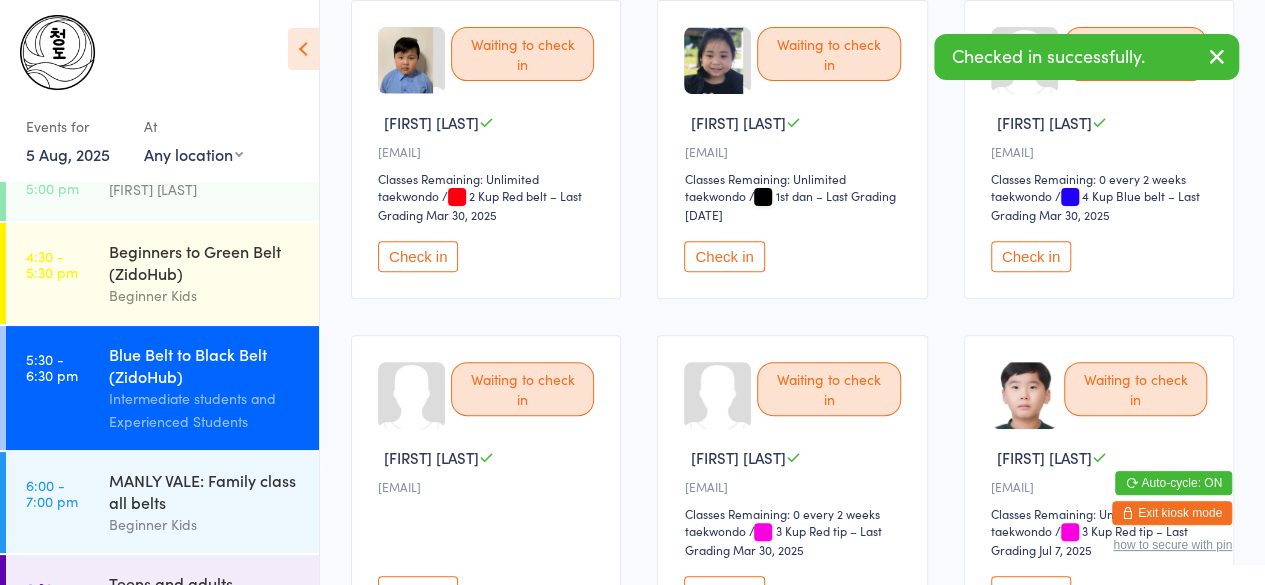 scroll, scrollTop: 237, scrollLeft: 0, axis: vertical 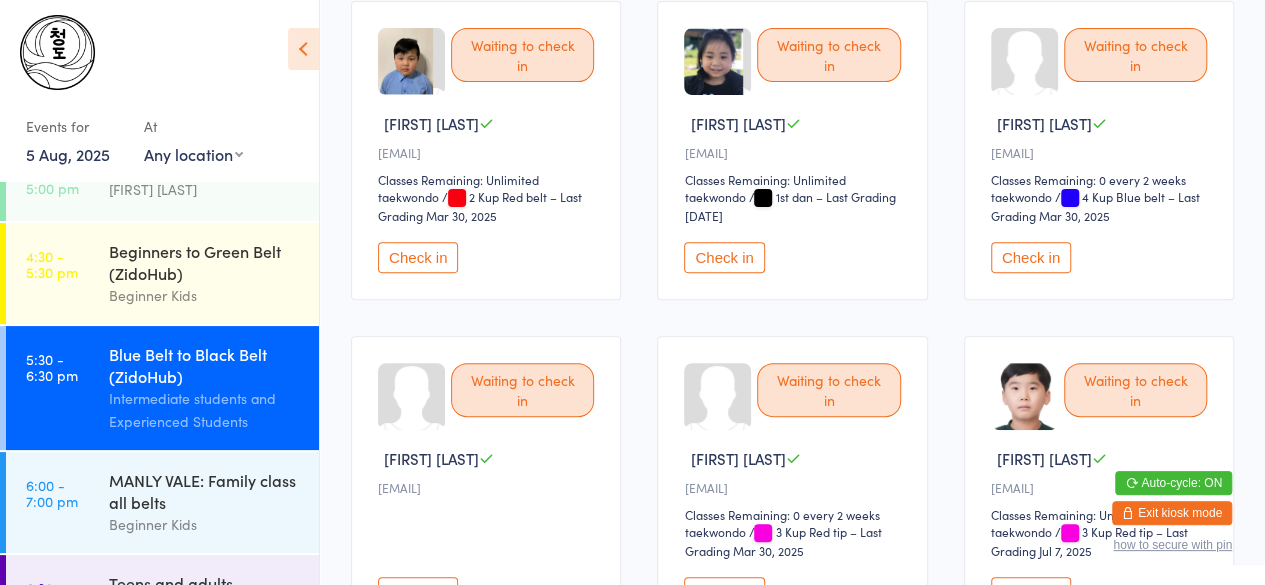 click on "Check in" at bounding box center [724, 257] 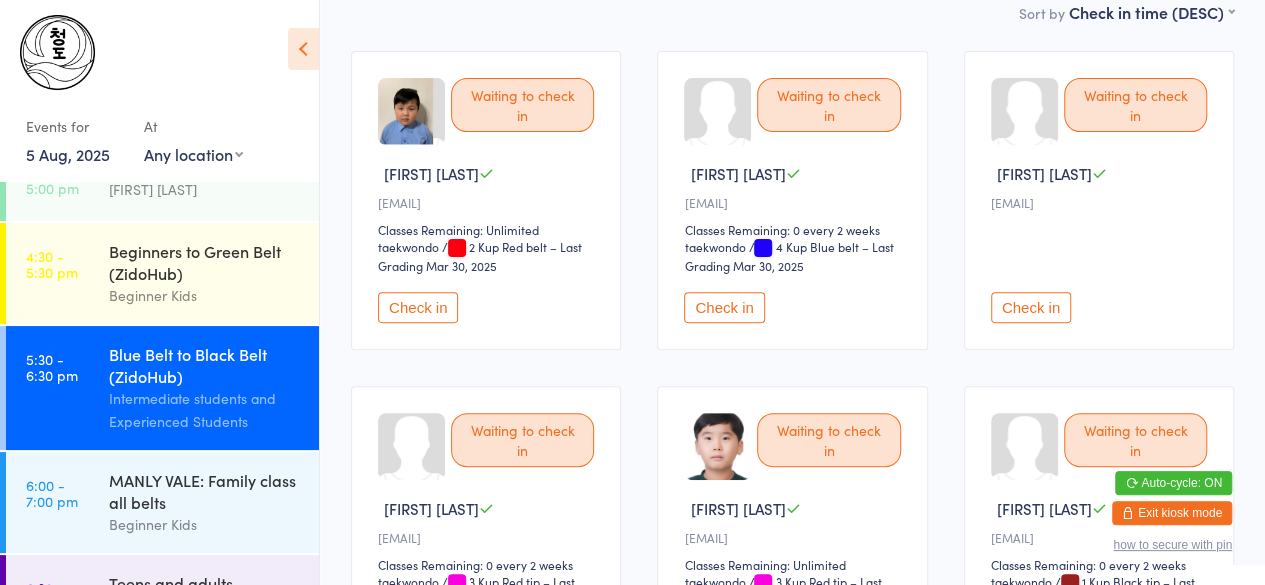 scroll, scrollTop: 185, scrollLeft: 0, axis: vertical 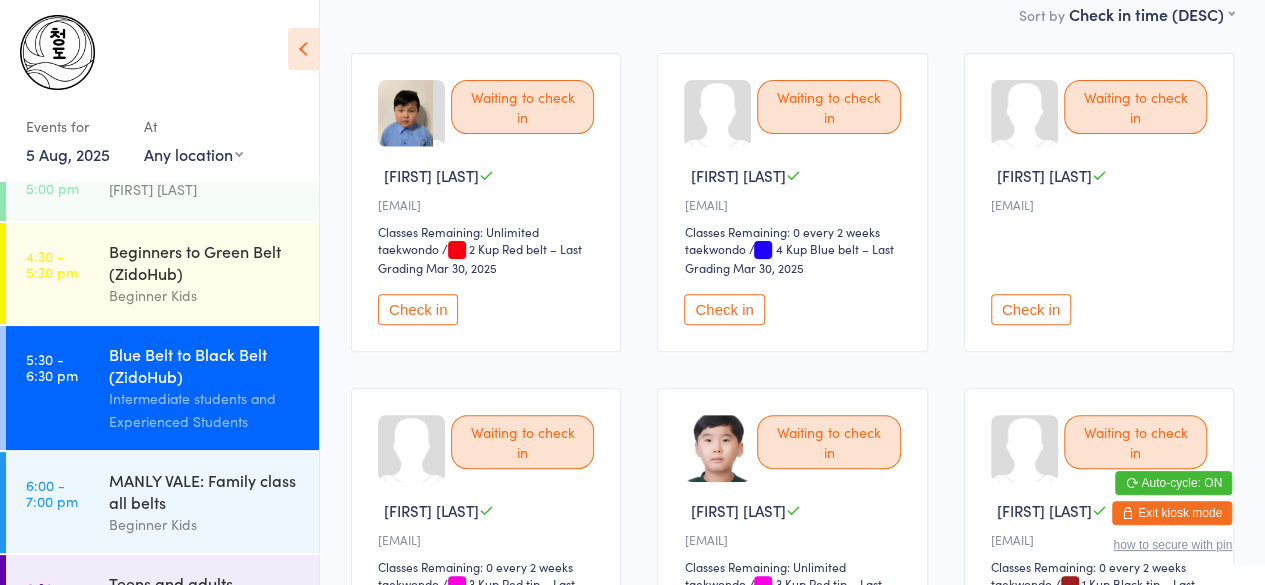 click on "Check in" at bounding box center (1031, 309) 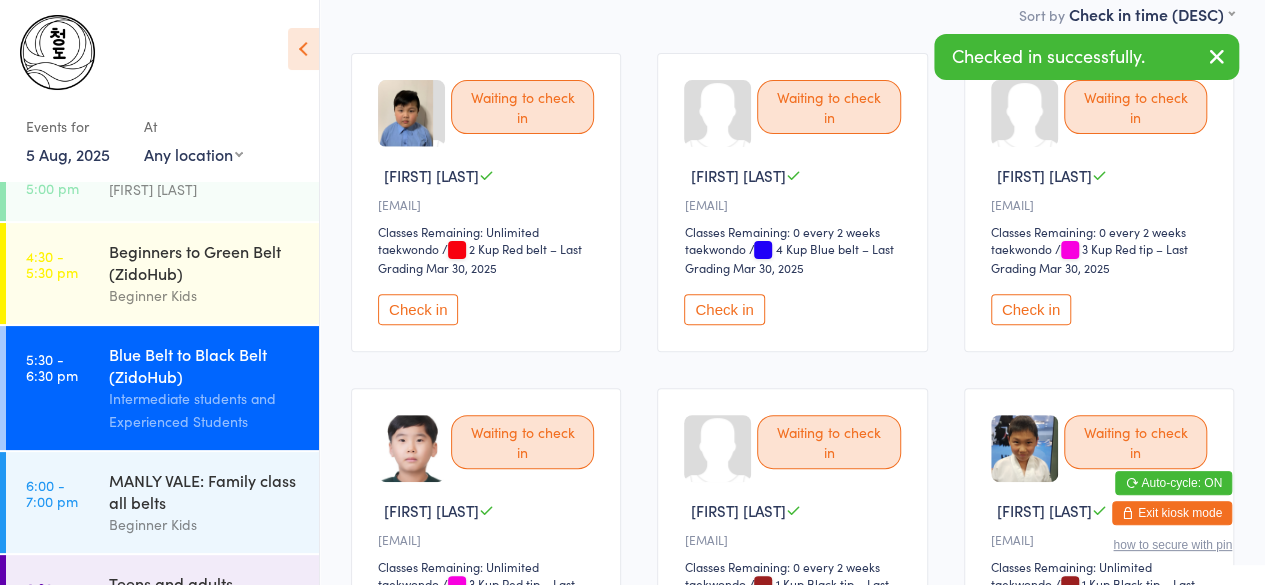 click on "Check in" at bounding box center [724, 309] 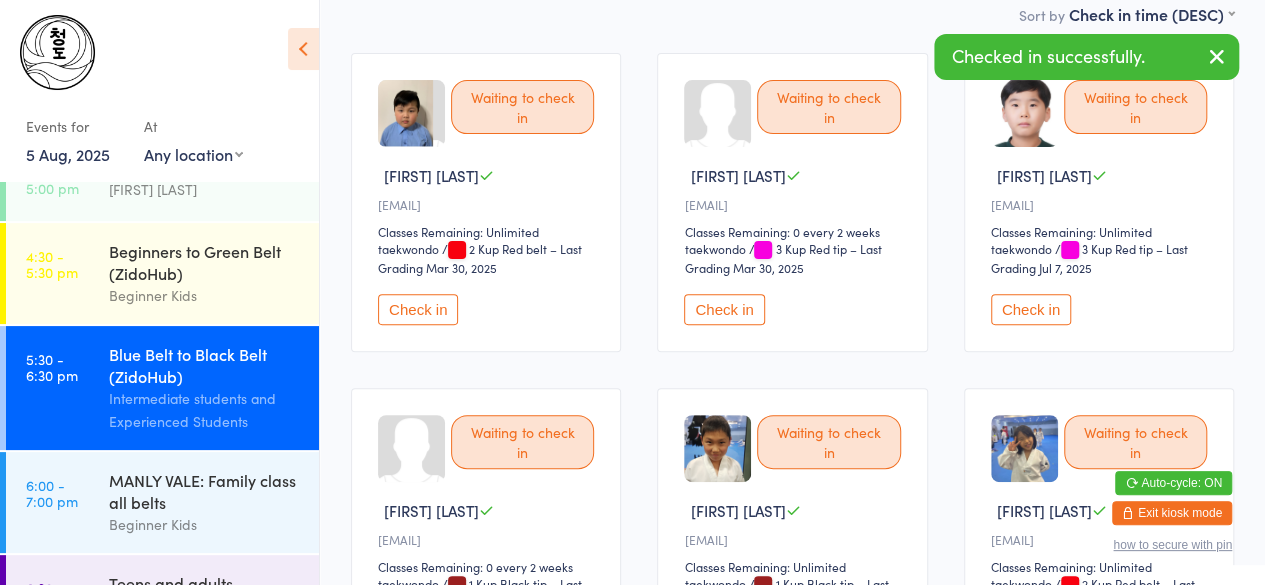 click on "Check in" at bounding box center [724, 309] 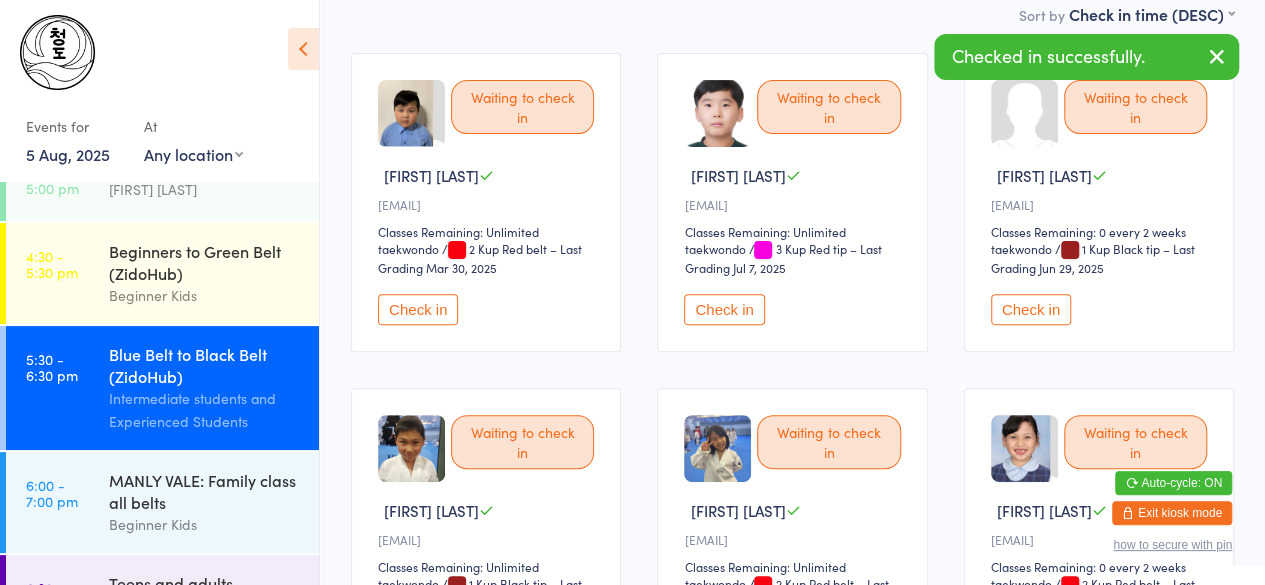 click on "Check in" at bounding box center [724, 309] 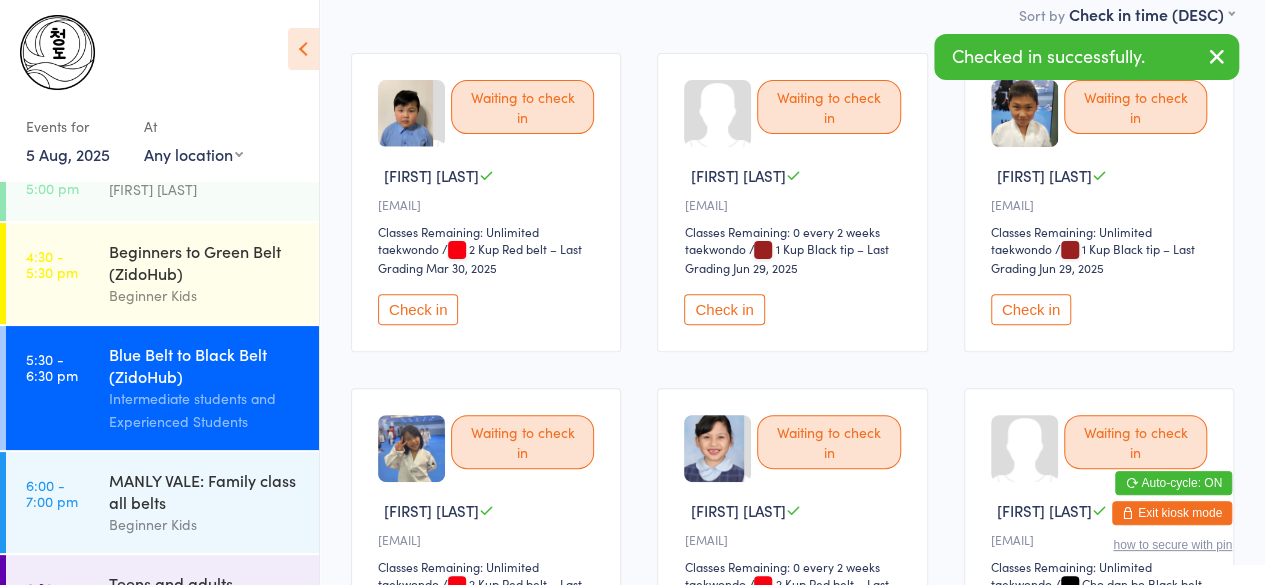 click on "Check in" at bounding box center (724, 309) 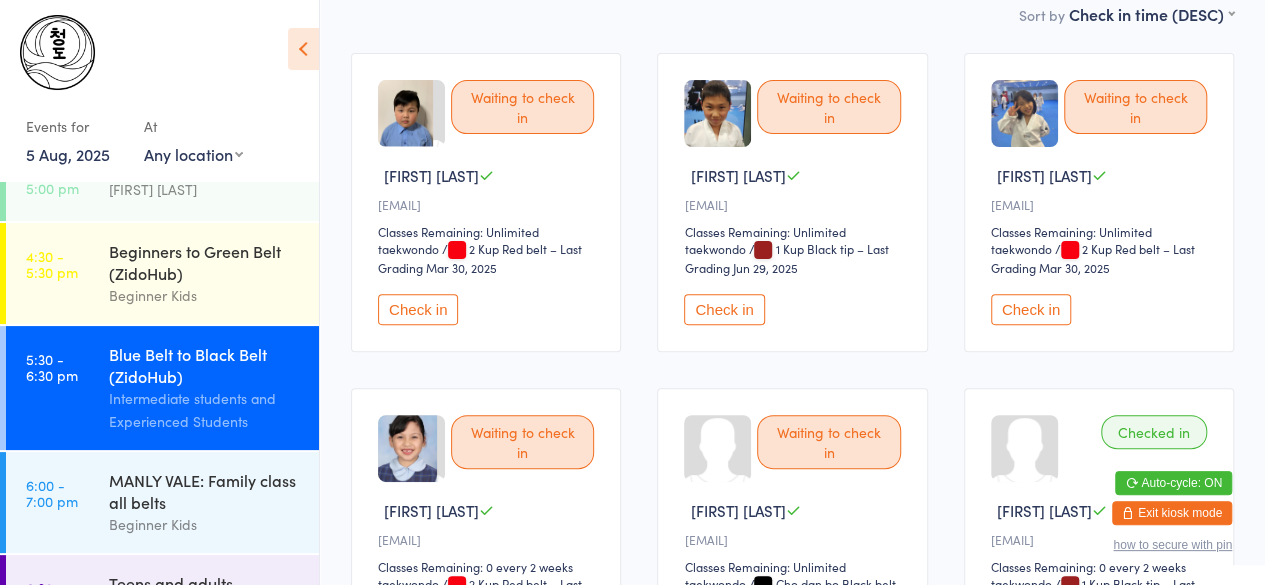 click on "Check in" at bounding box center [724, 309] 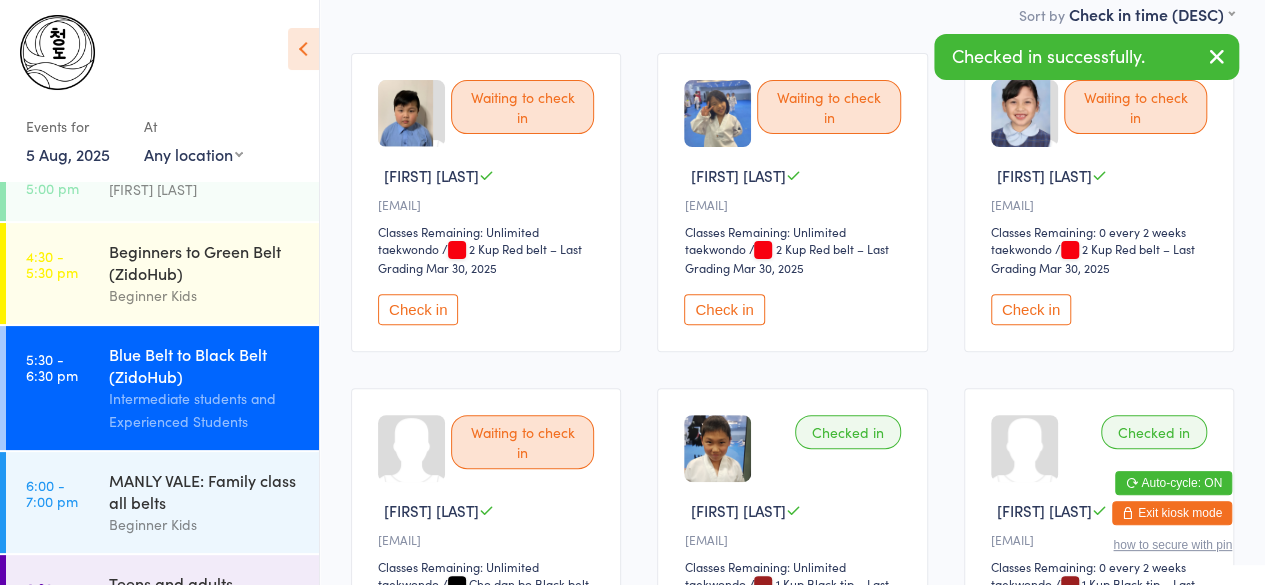 click on "Check in" at bounding box center [724, 309] 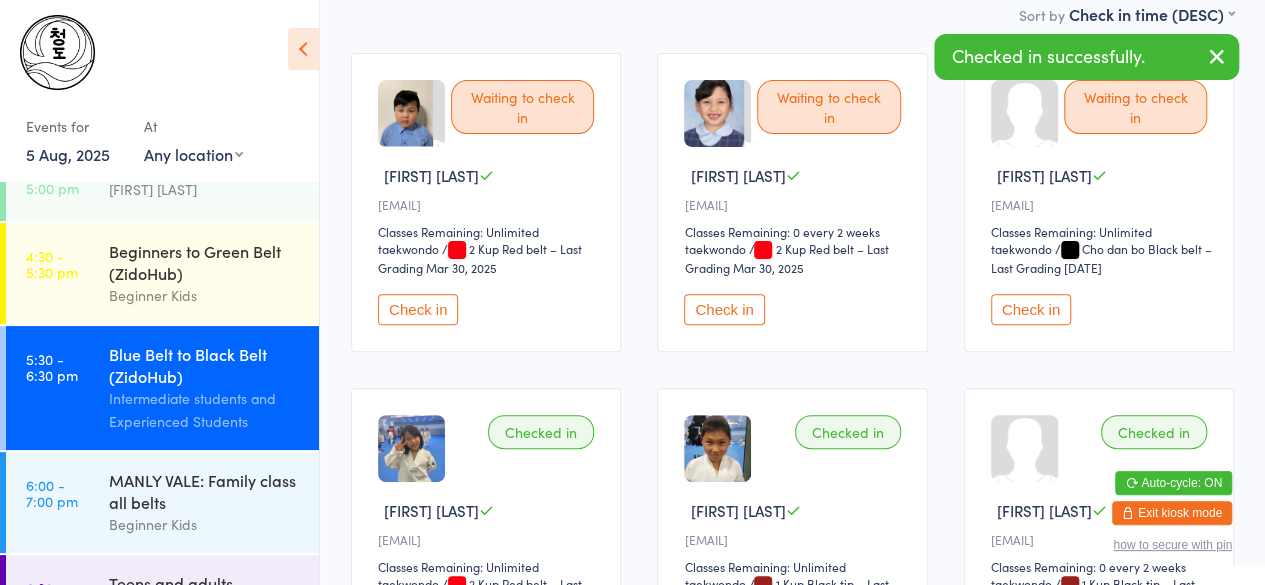 click on "Check in" at bounding box center (724, 309) 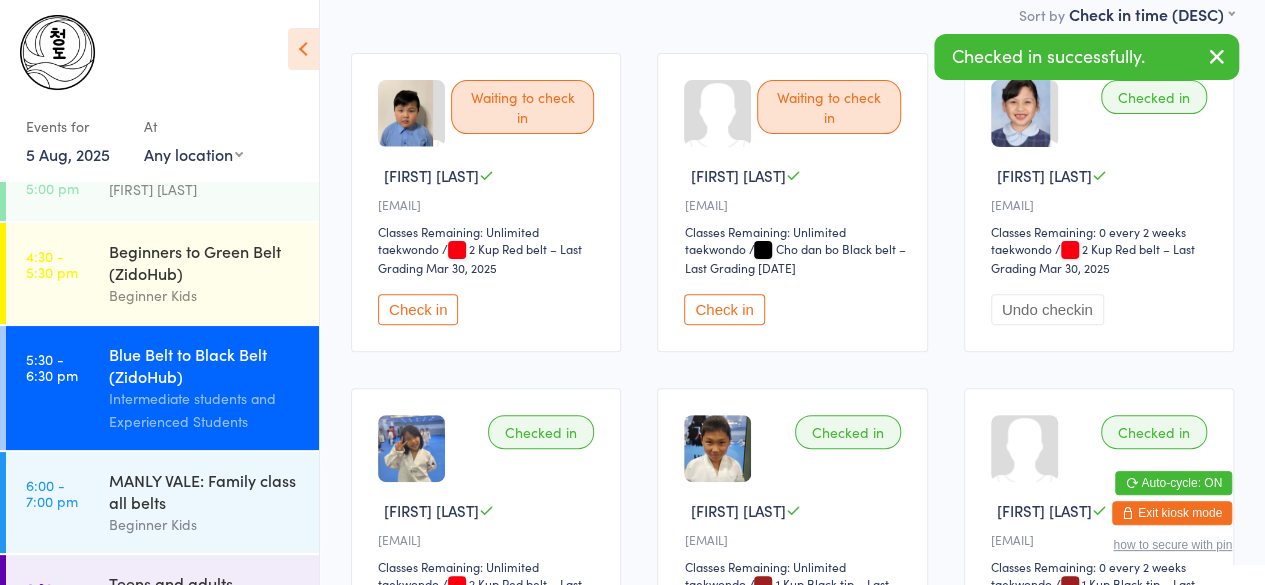 scroll, scrollTop: 0, scrollLeft: 0, axis: both 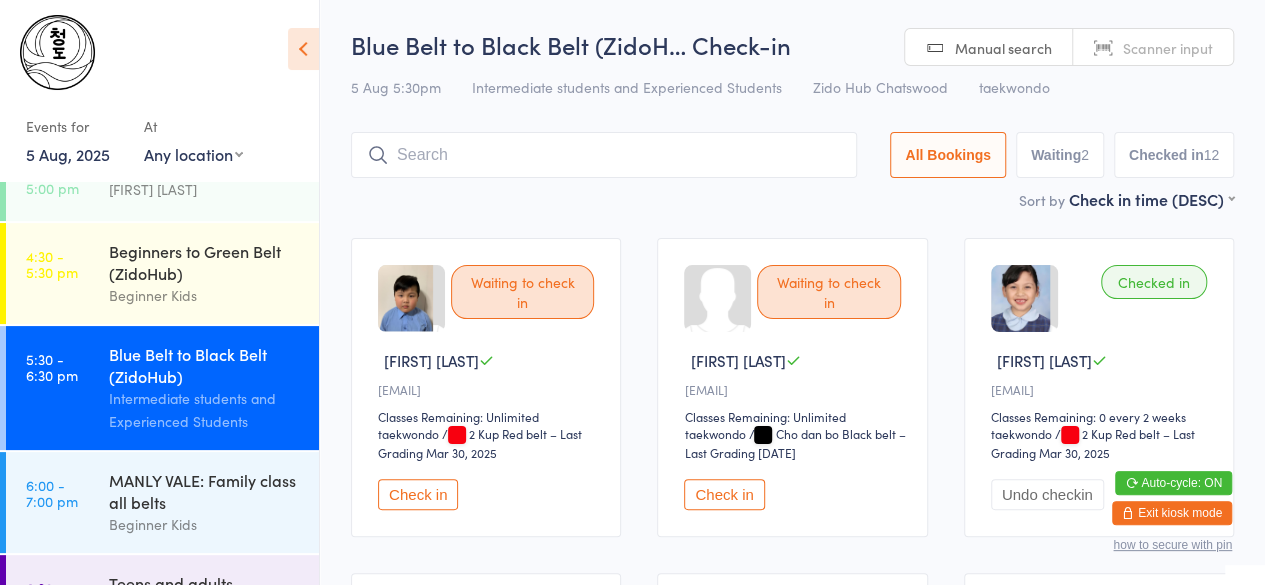 click at bounding box center [604, 155] 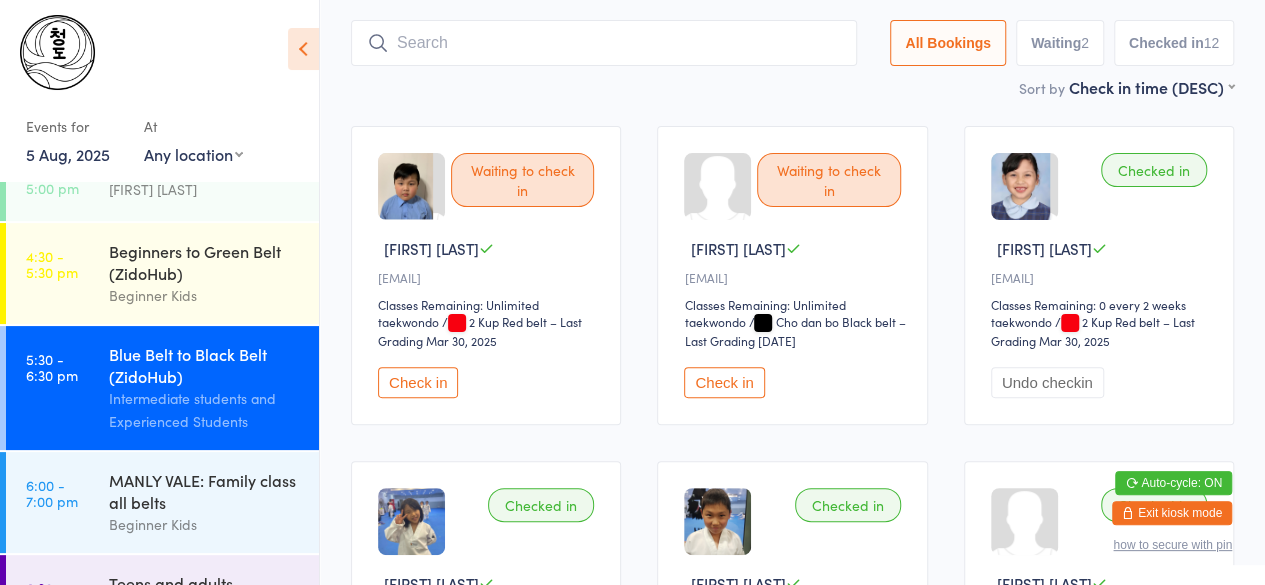 scroll, scrollTop: 133, scrollLeft: 0, axis: vertical 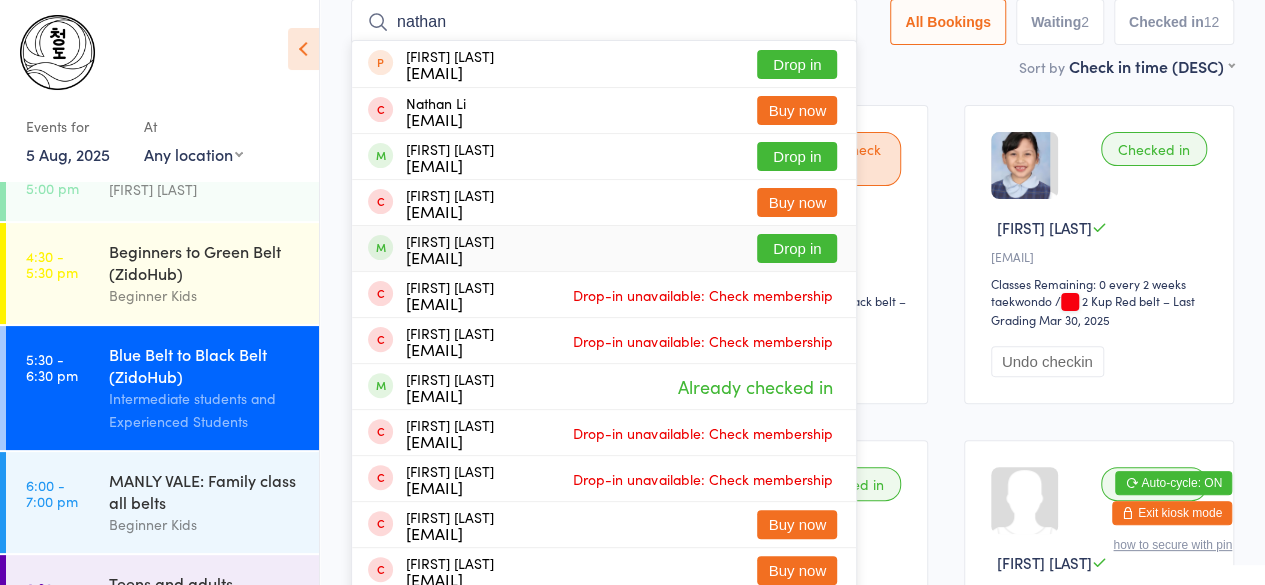 type on "nathan" 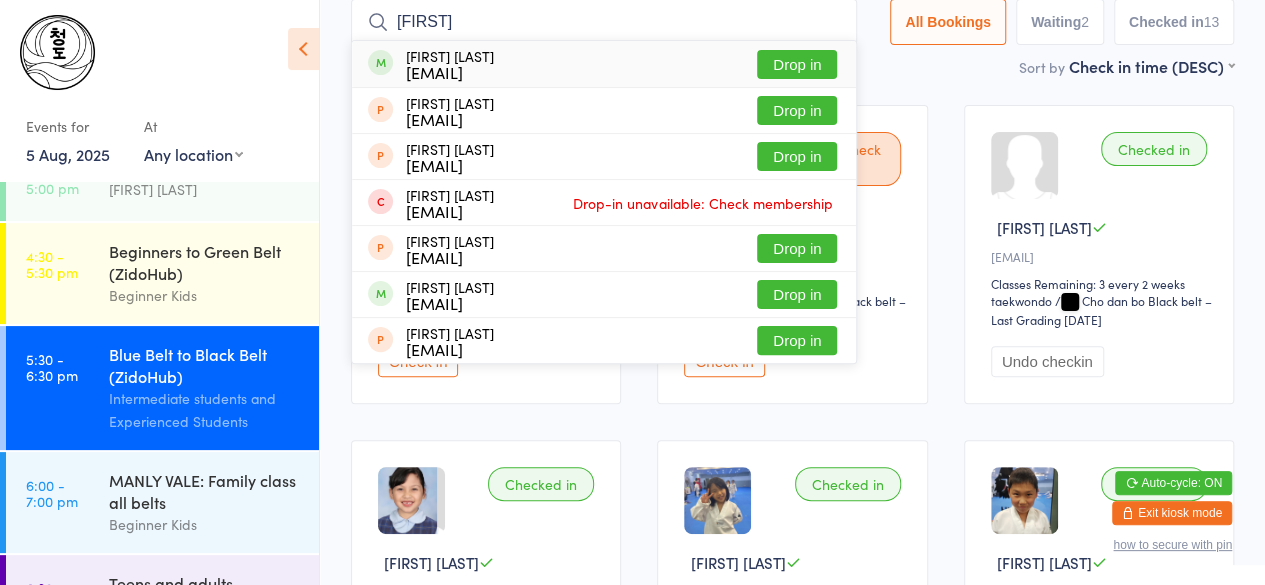 type on "[FIRST]" 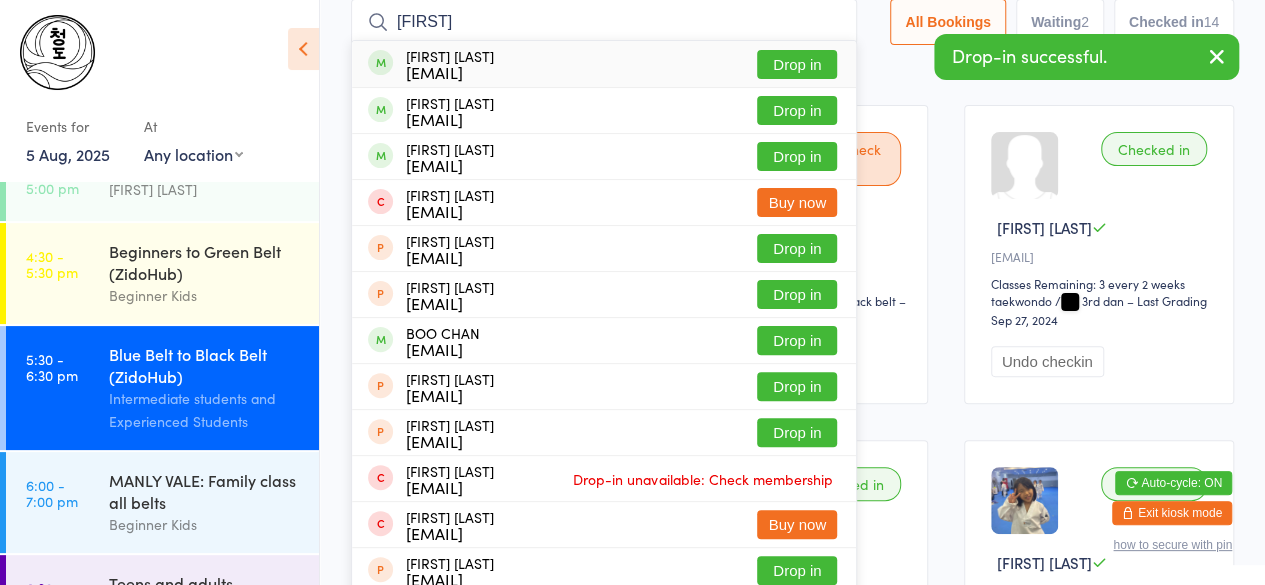 type on "[FIRST]" 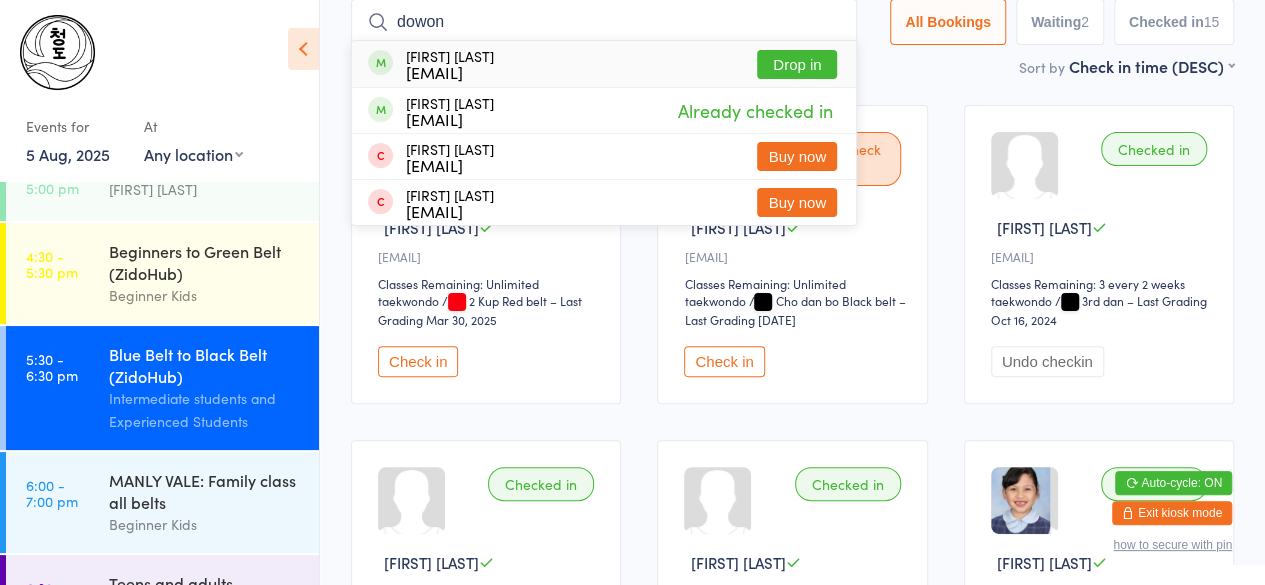 type on "dowon" 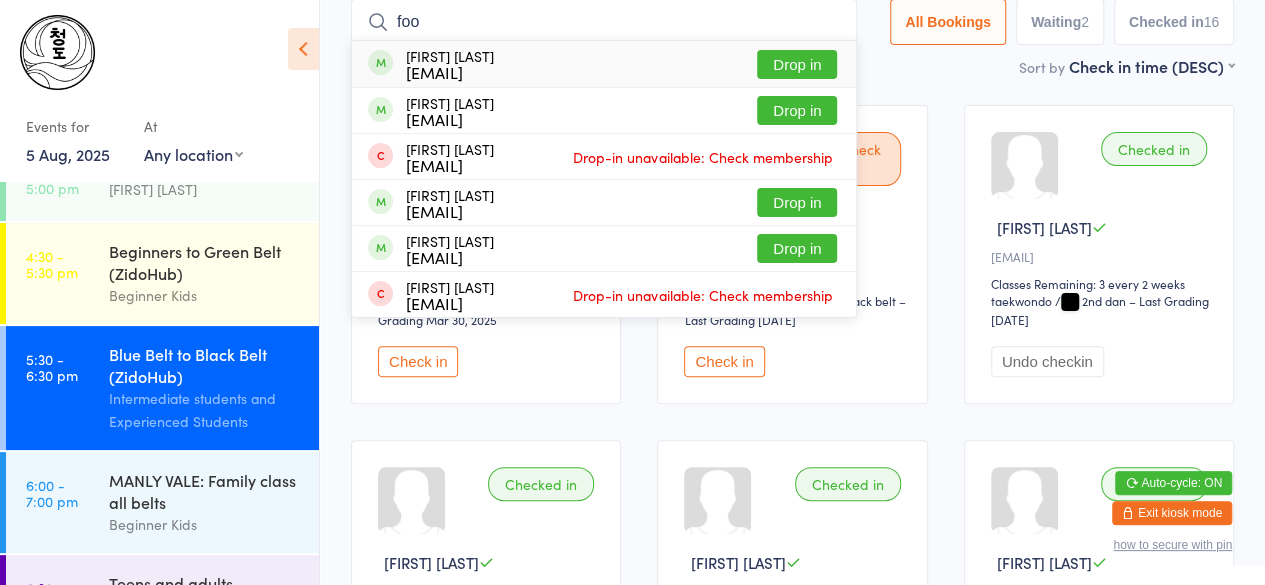 type on "foo" 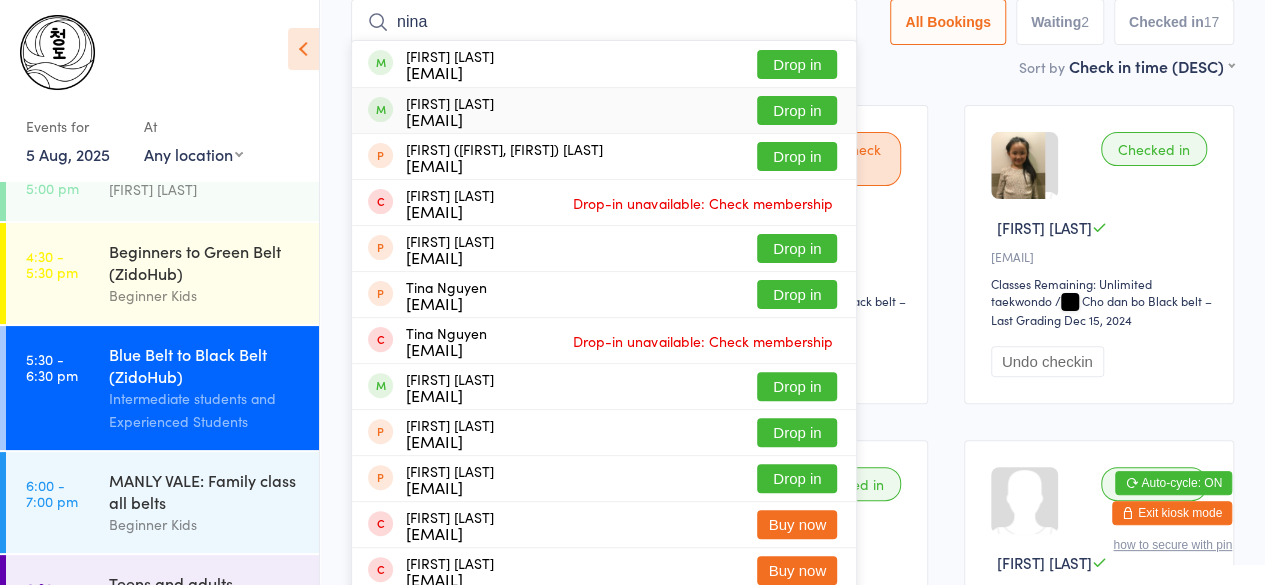 type on "nina" 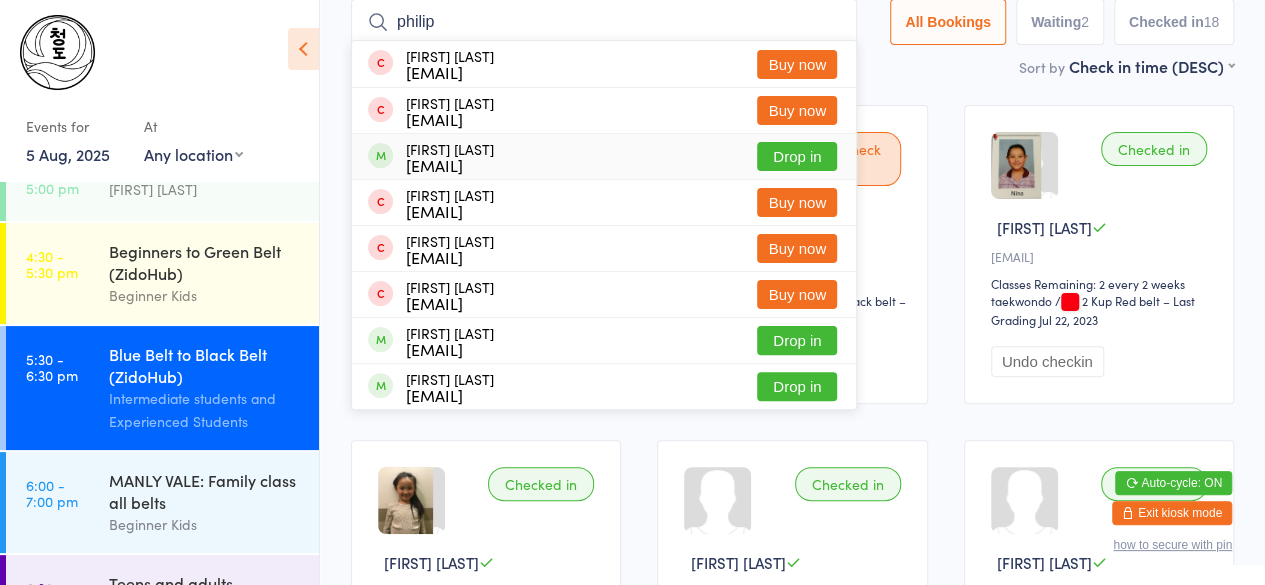 type on "philip" 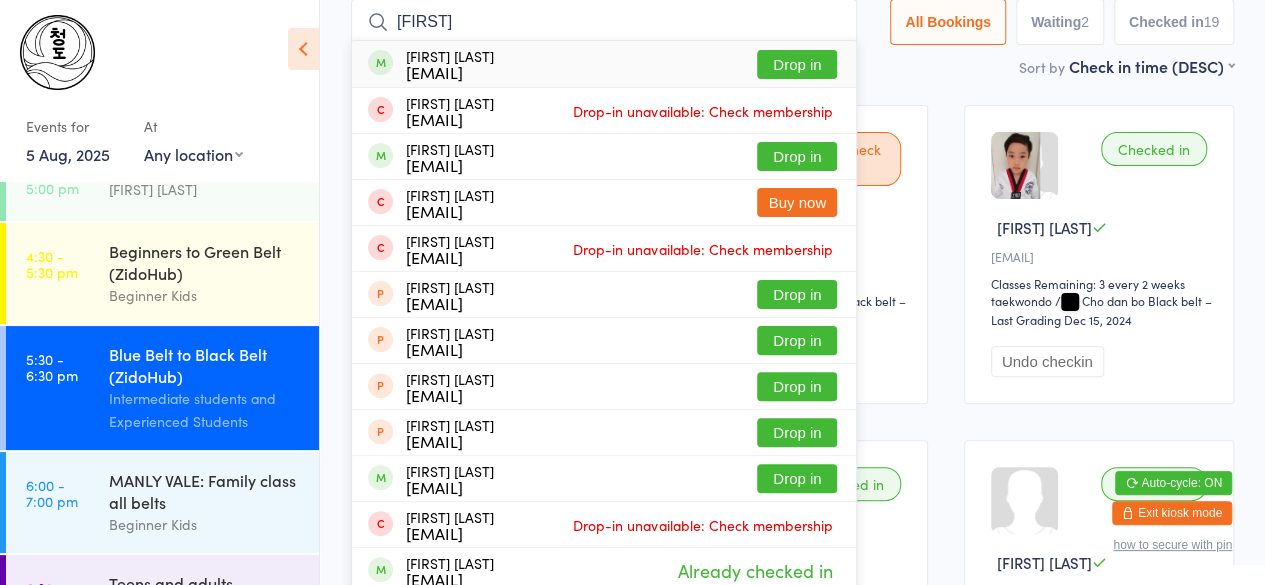 type on "[FIRST]" 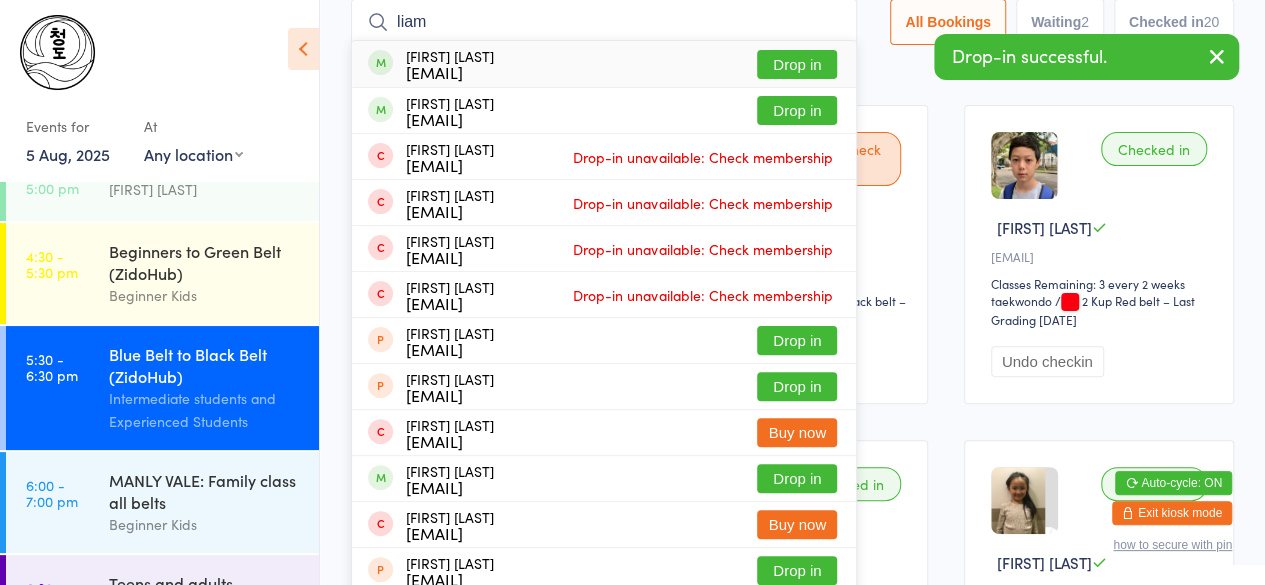 type on "liam" 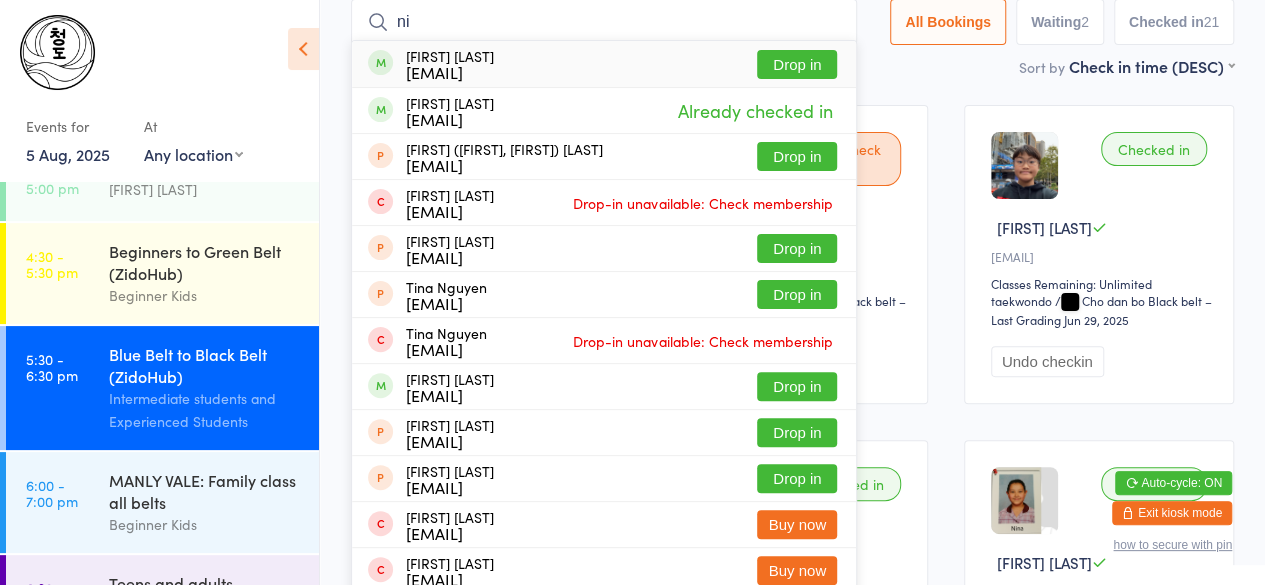 type on "n" 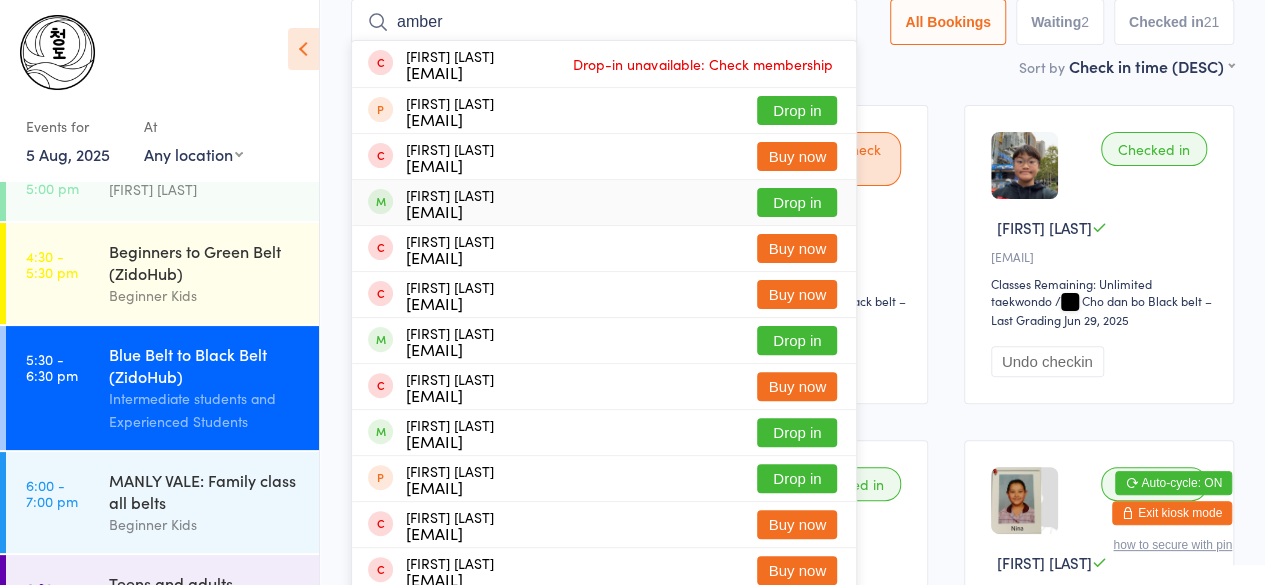 type on "amber" 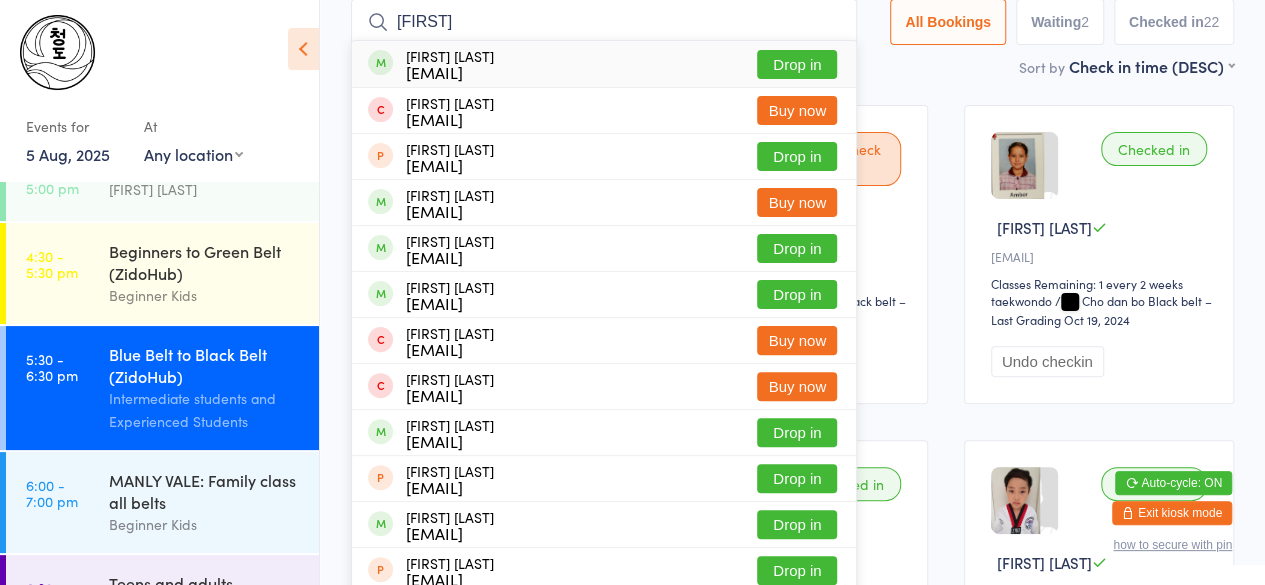 type on "[FIRST]" 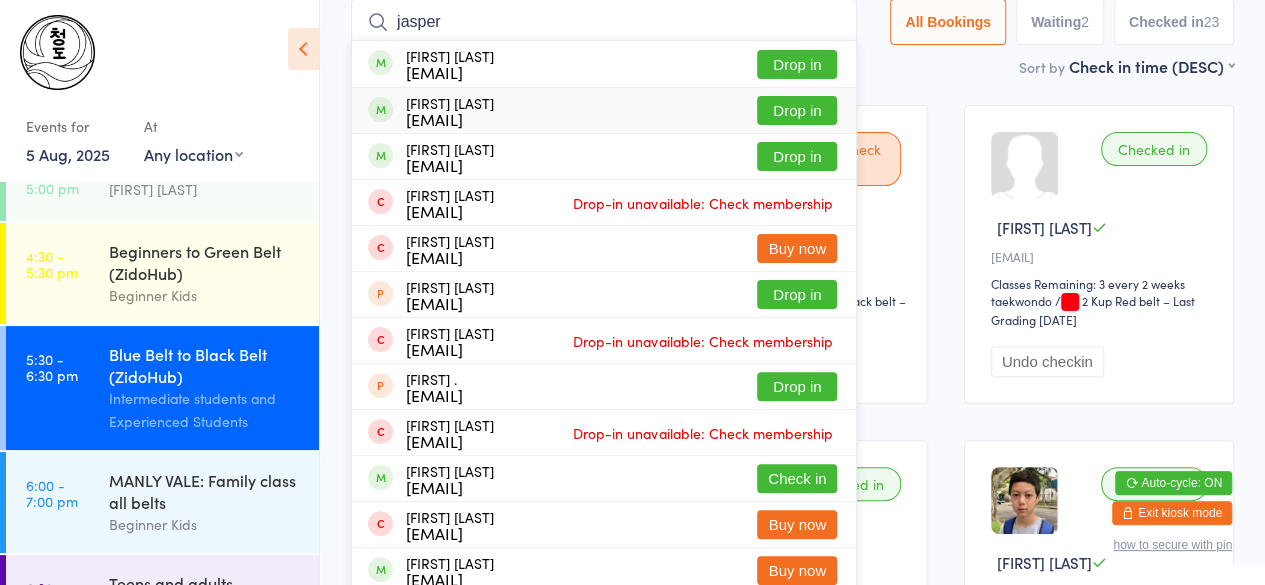 type on "jasper" 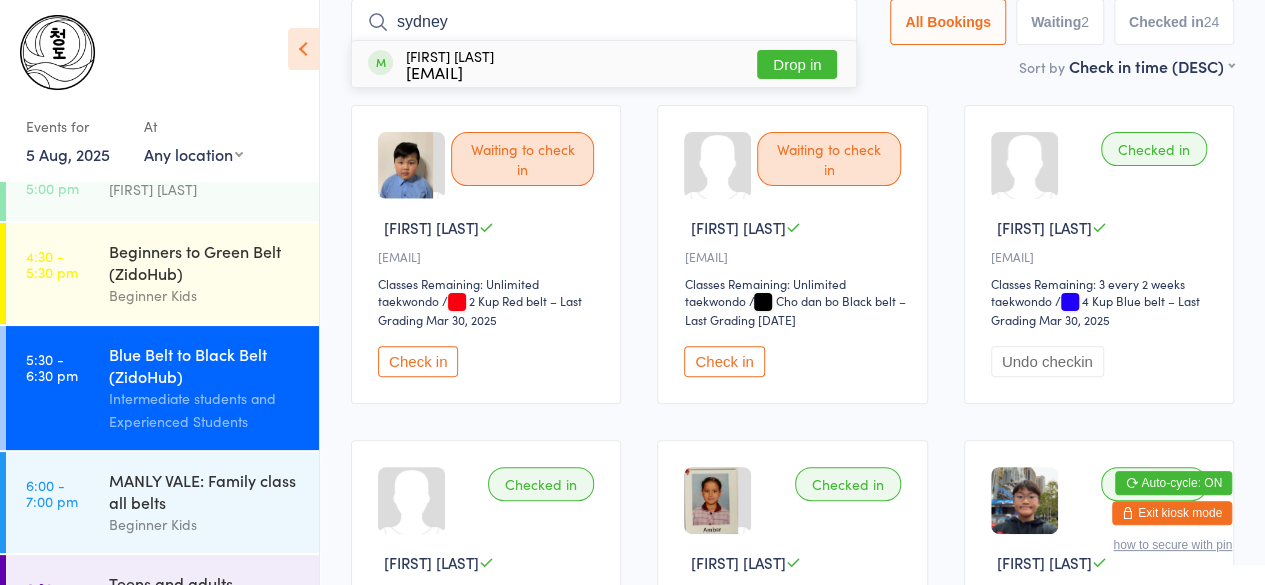 type on "sydney" 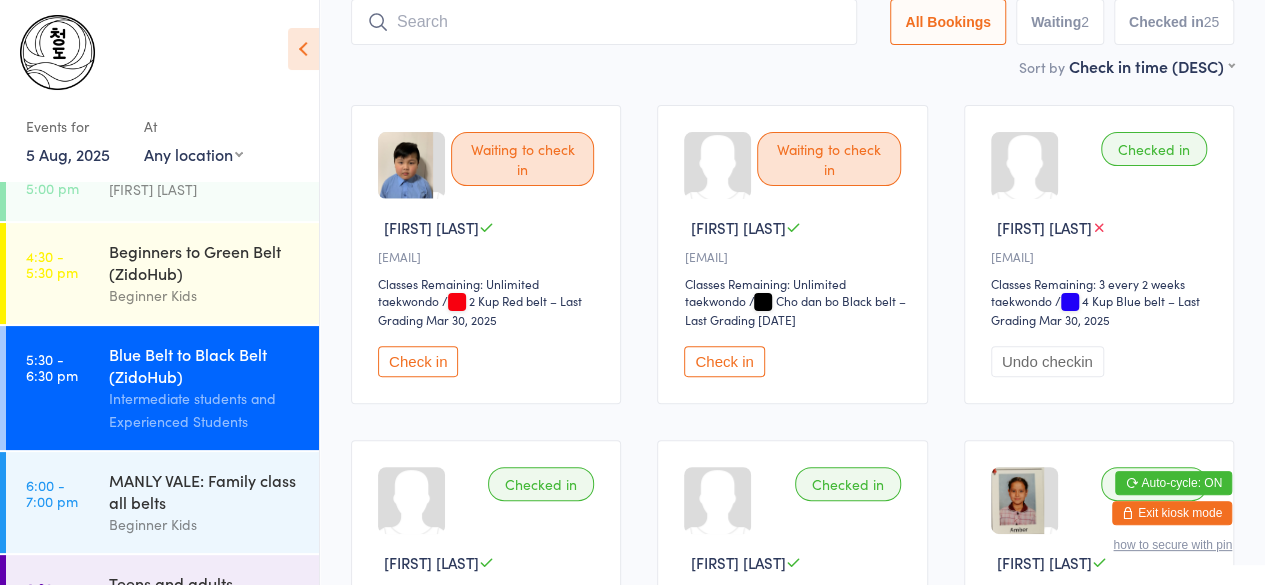 type on "u" 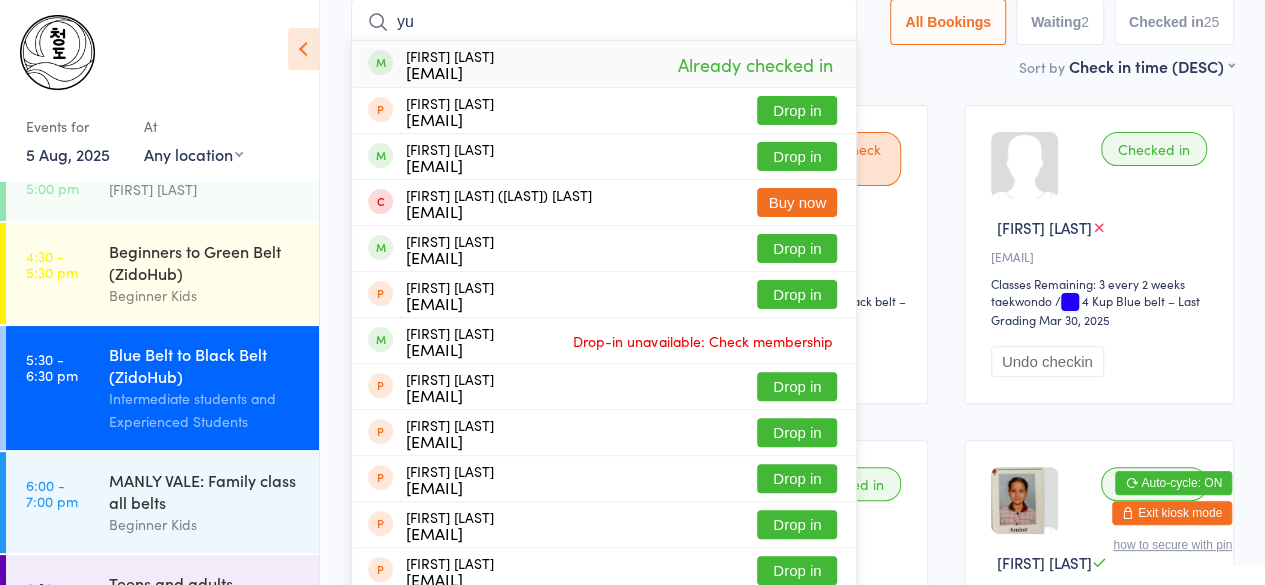 type on "y" 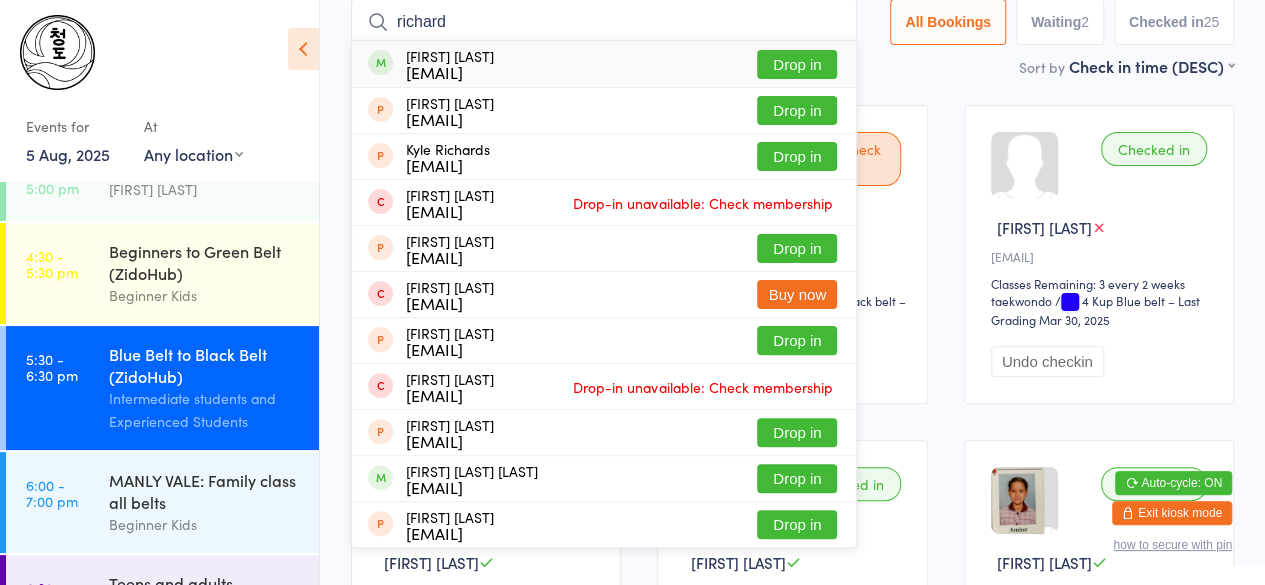 type on "richard" 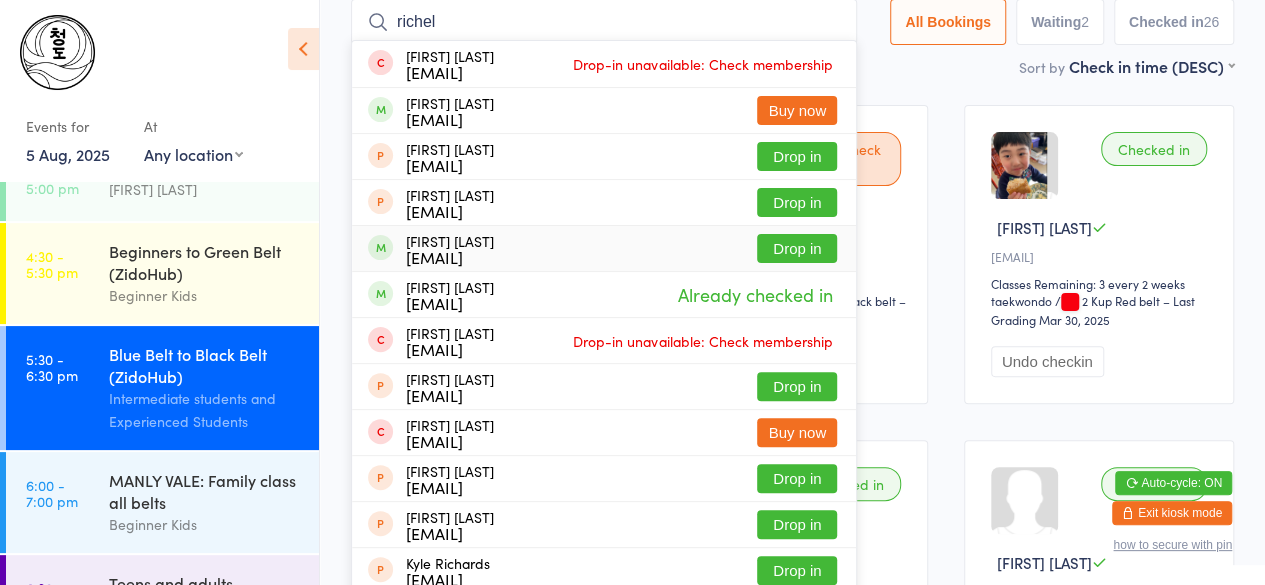 type on "richel" 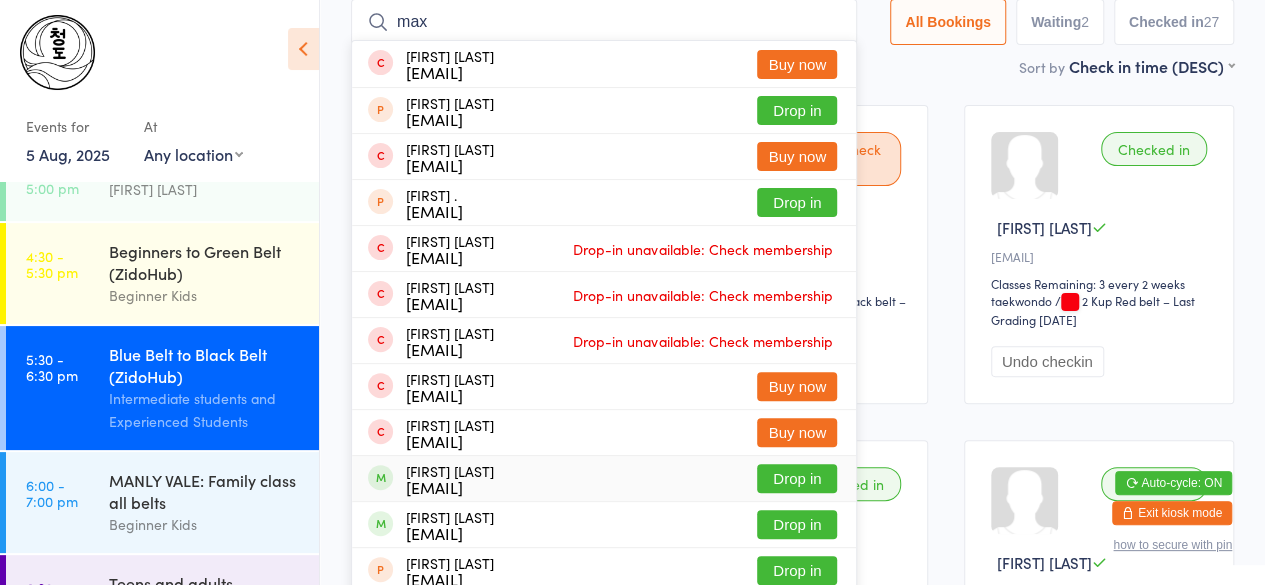 type on "max" 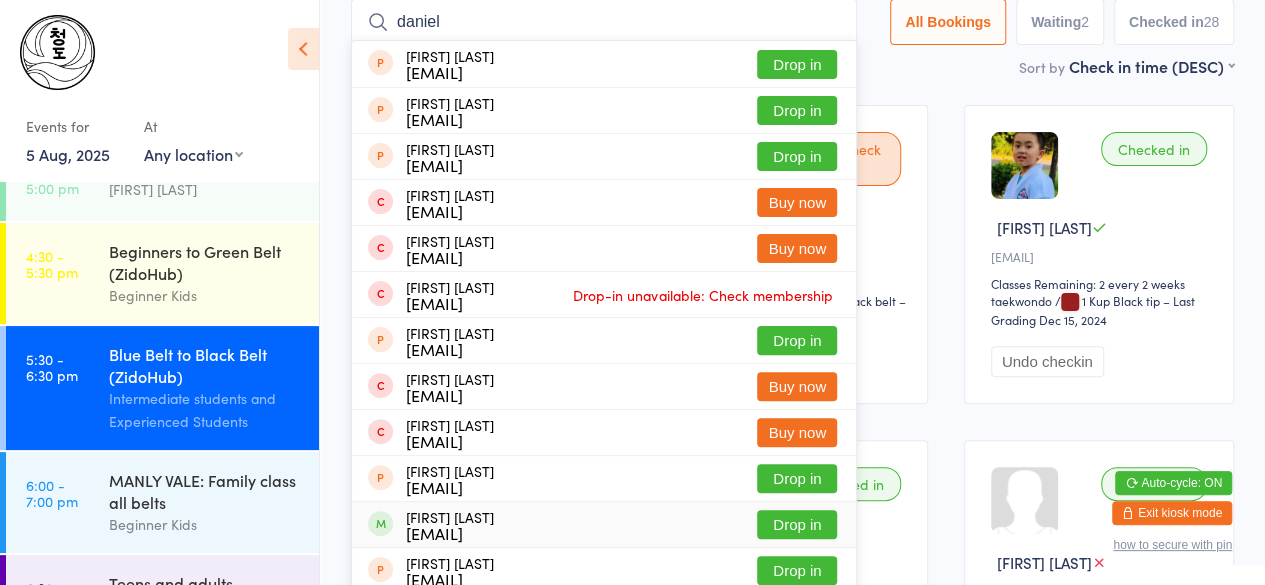 type on "daniel" 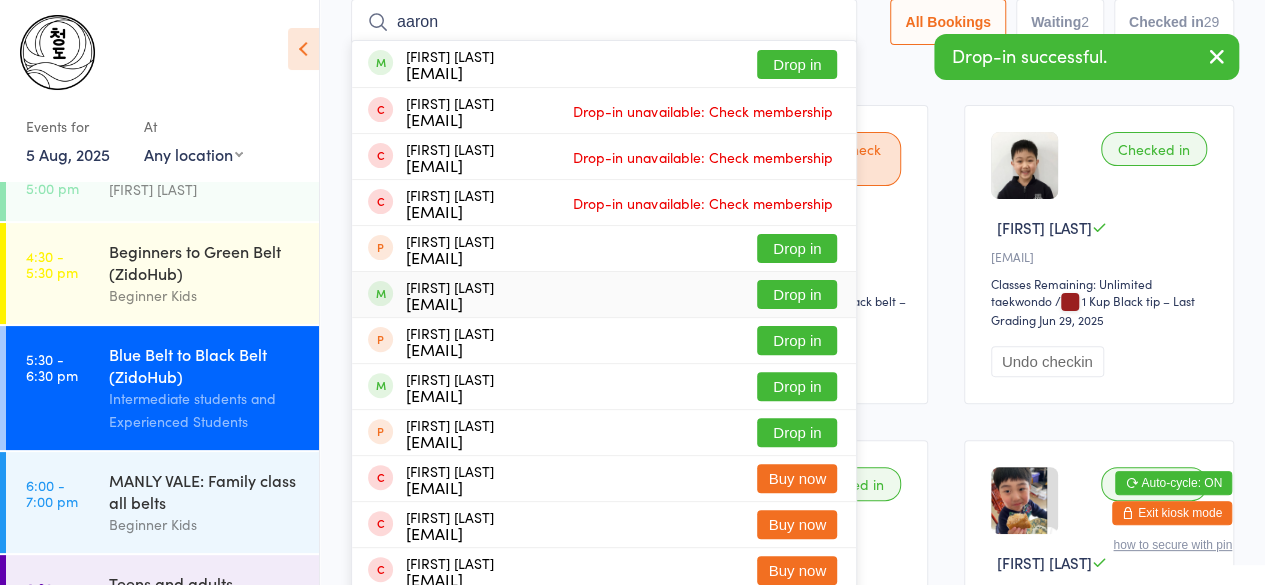 type on "aaron" 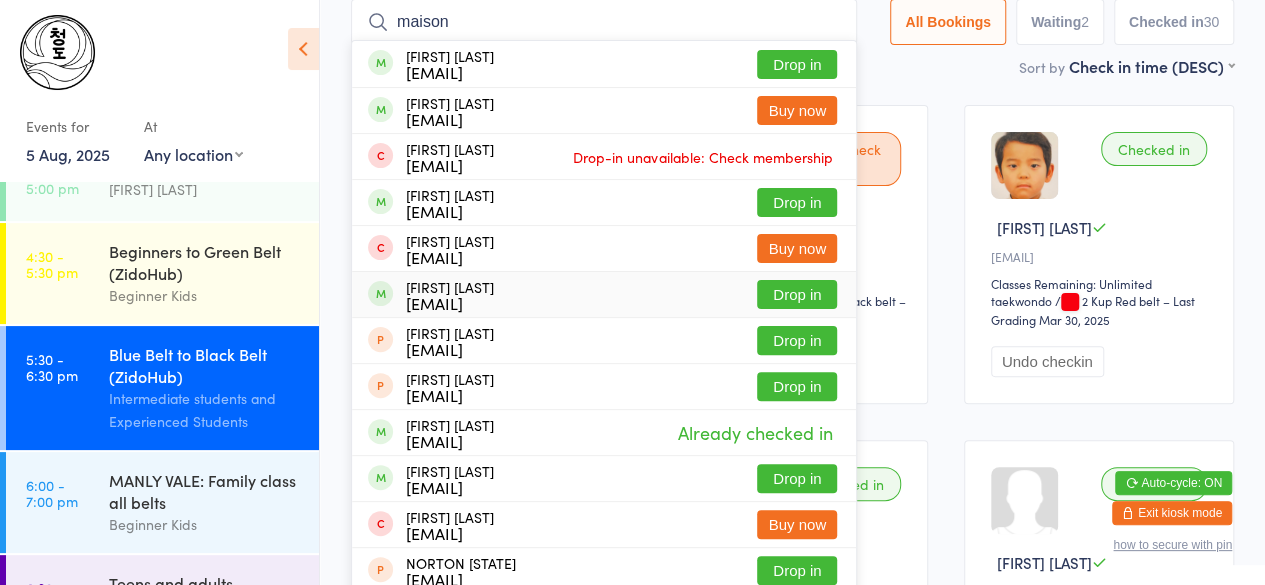 type on "maison" 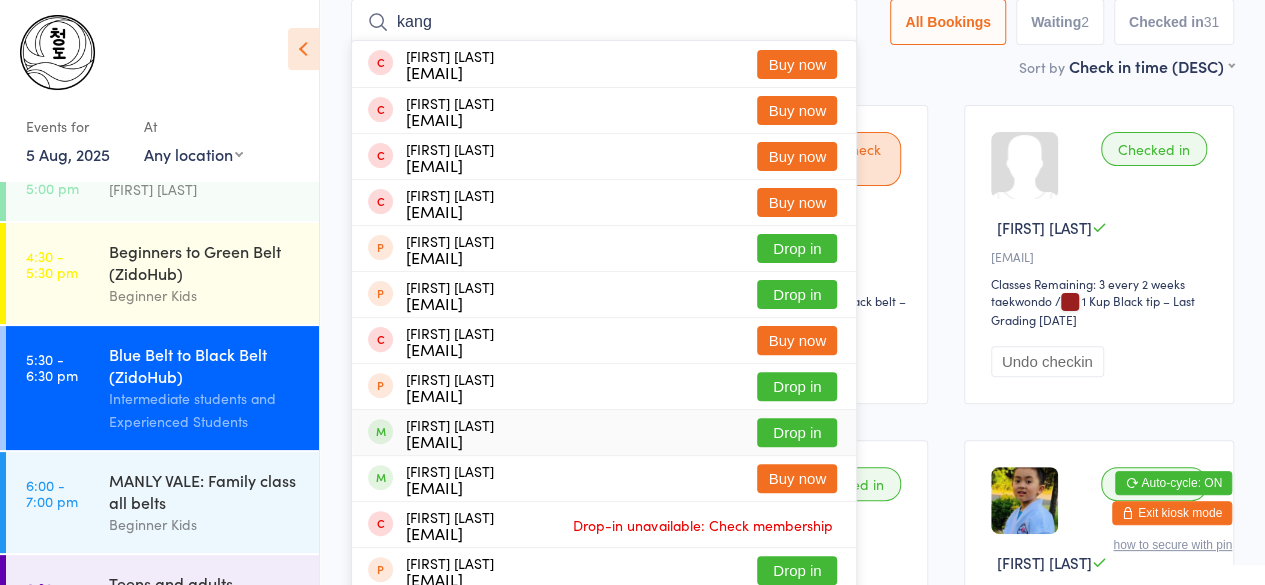 type on "kang" 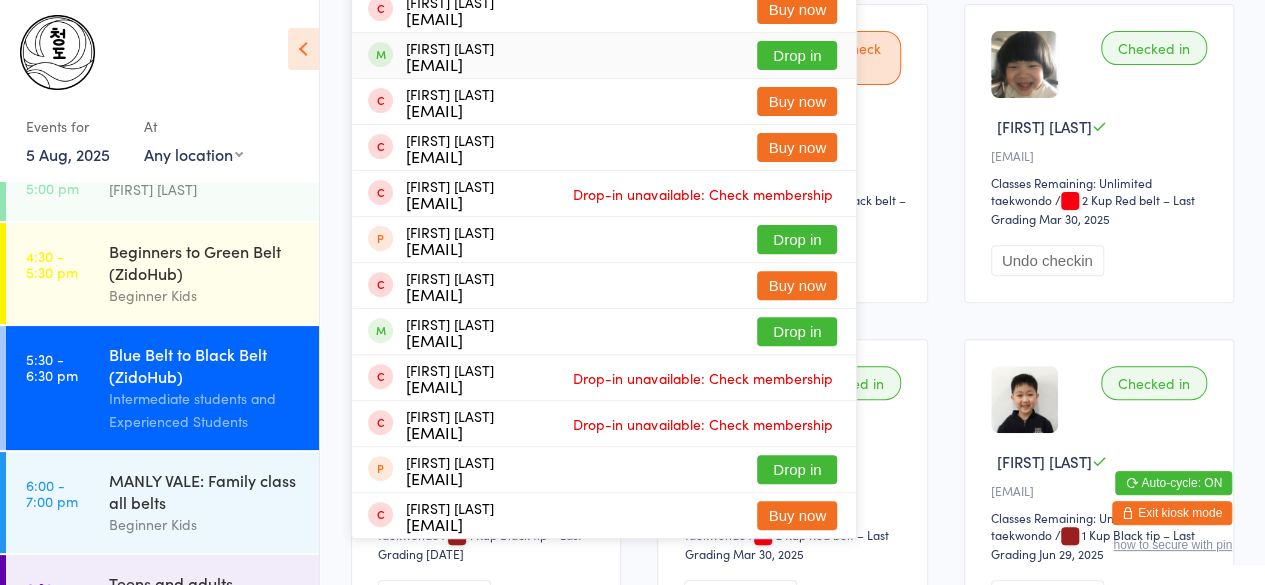 scroll, scrollTop: 227, scrollLeft: 0, axis: vertical 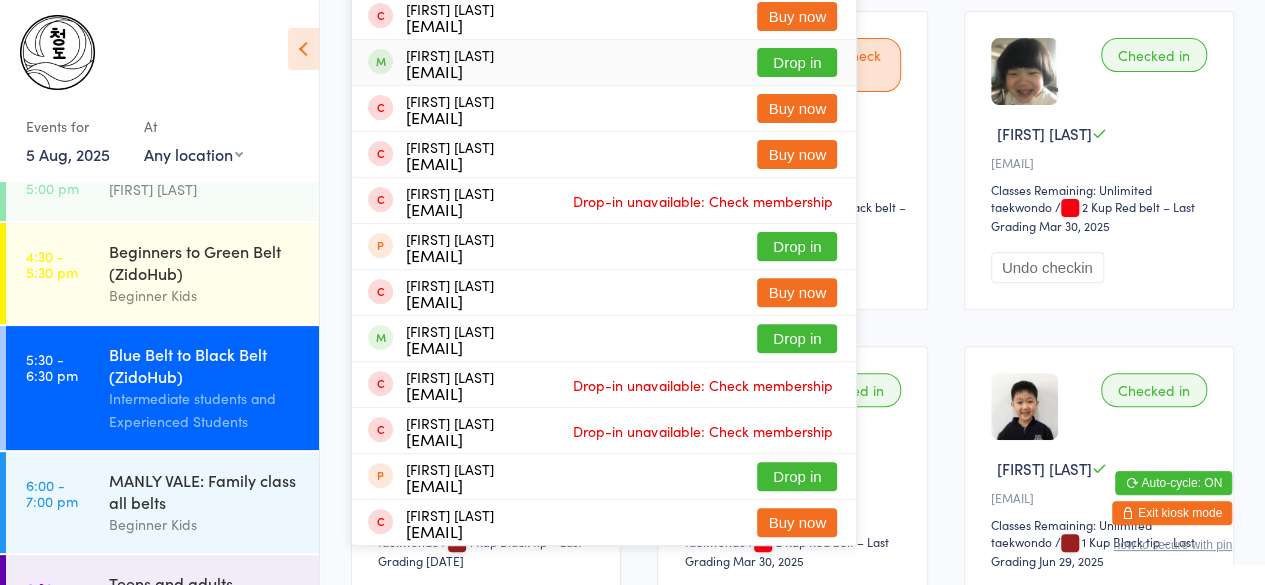 type on "caleb" 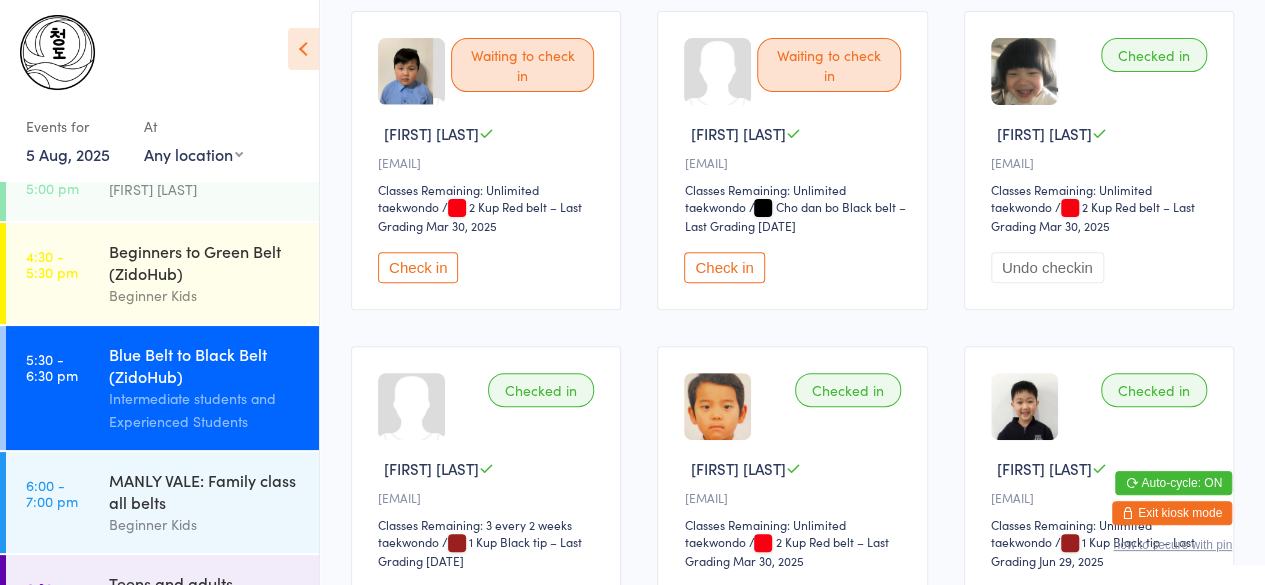 scroll, scrollTop: 0, scrollLeft: 0, axis: both 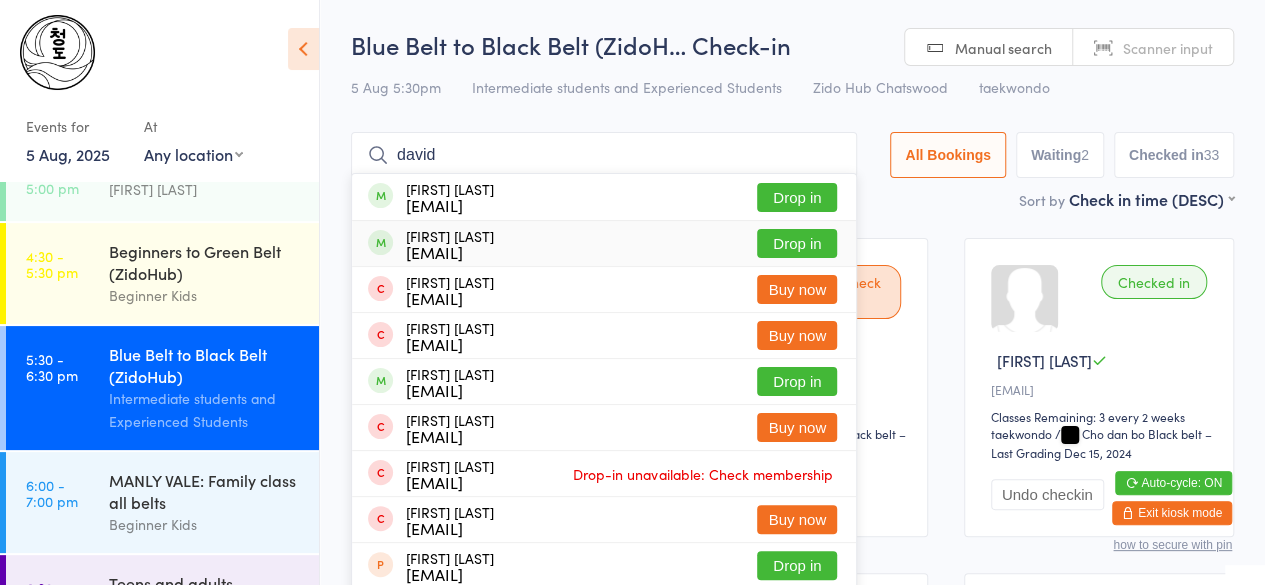 type on "david" 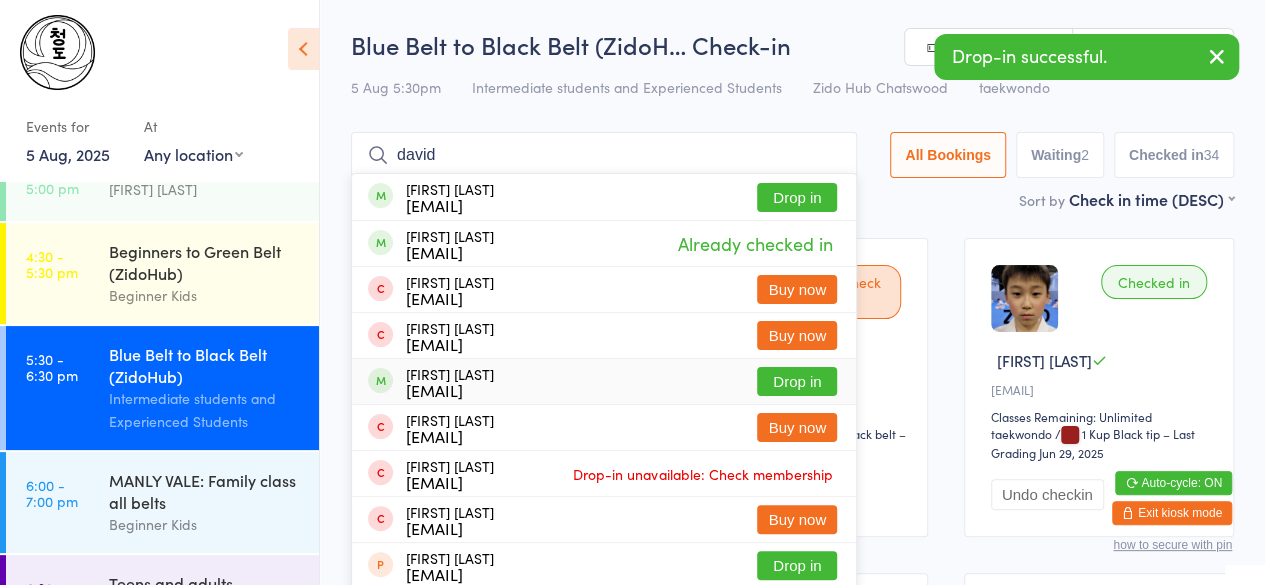 type on "david" 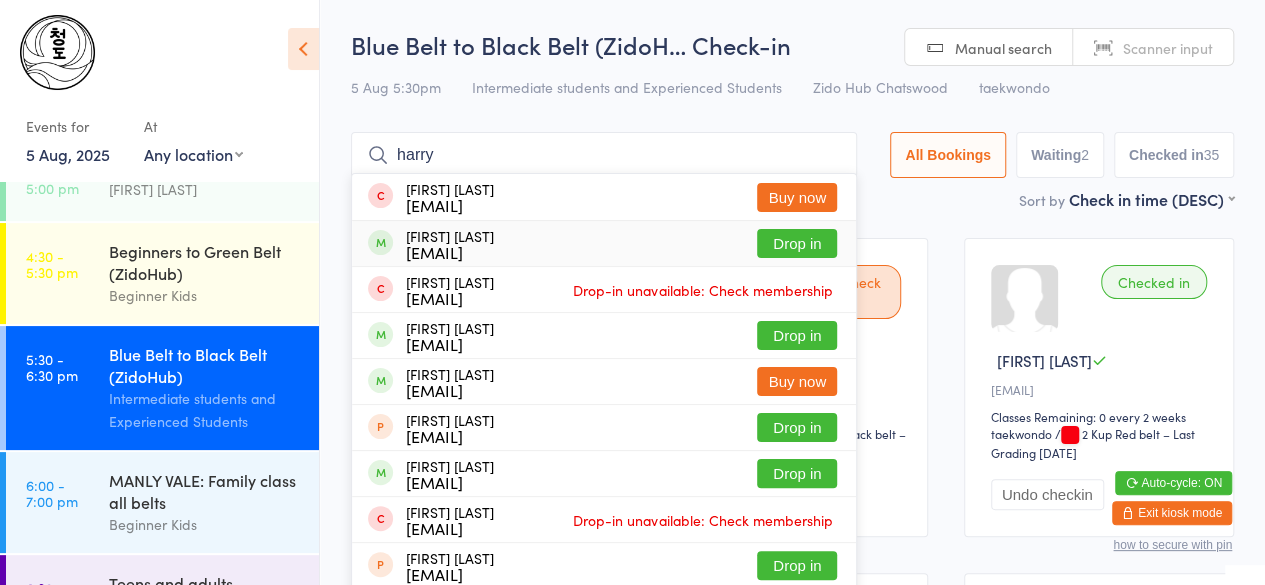 type on "harry" 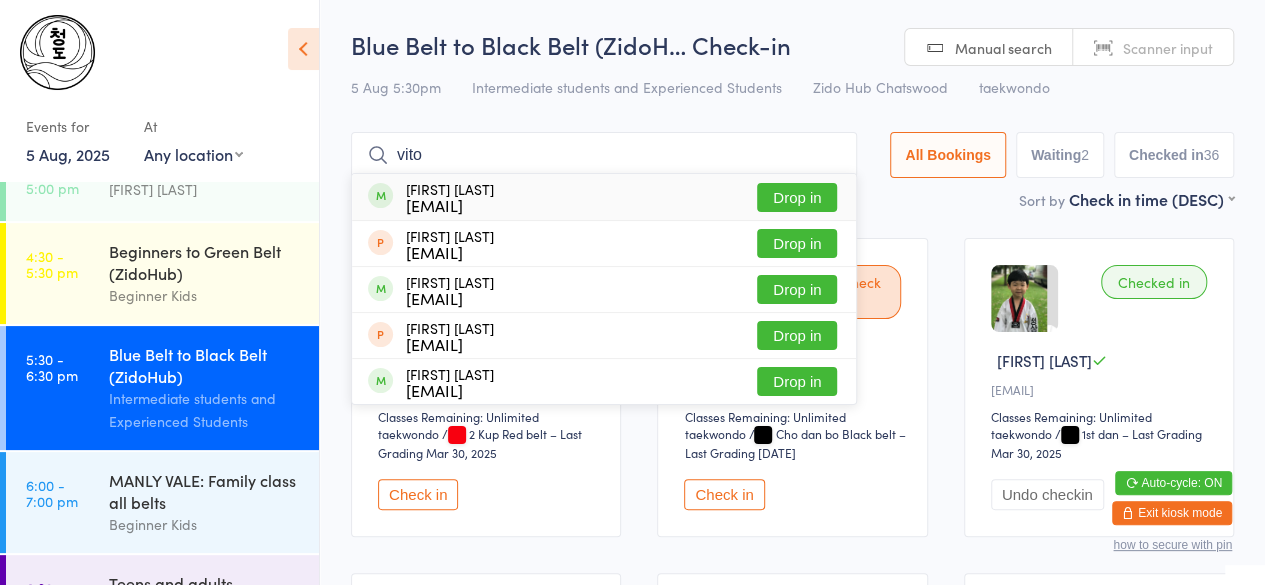 type on "vito" 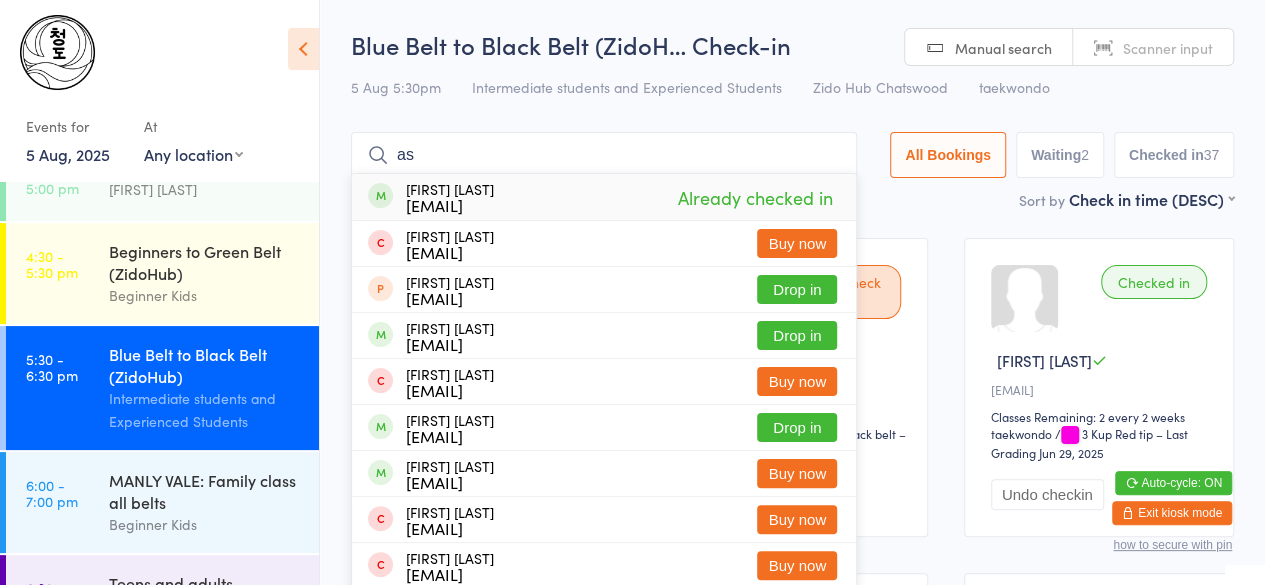 type on "a" 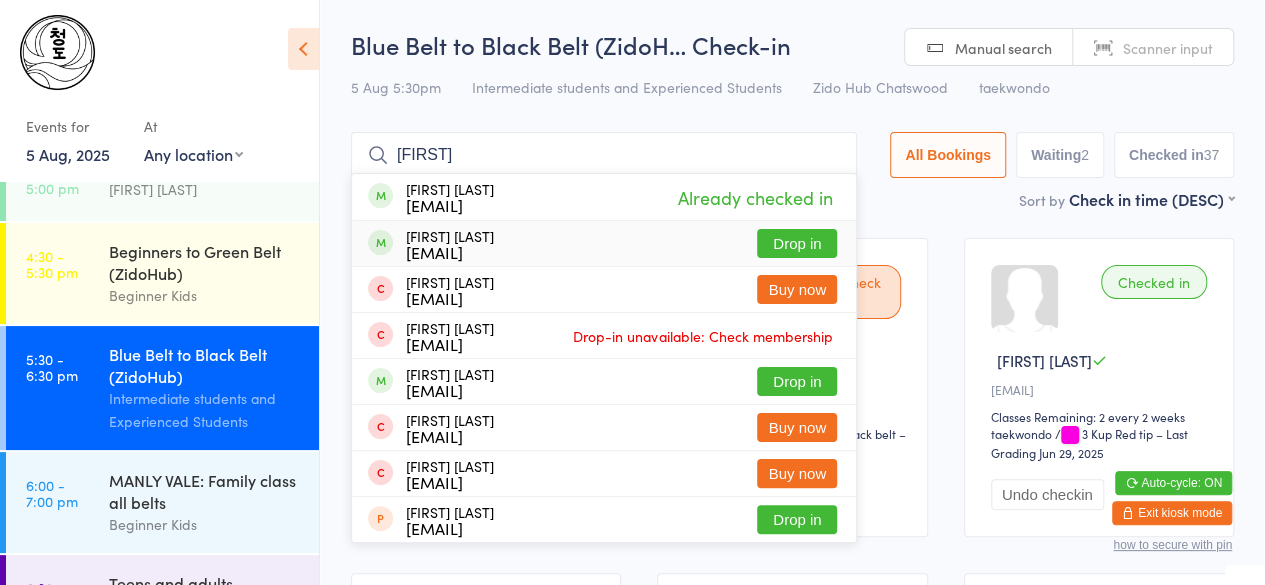 type on "[FIRST]" 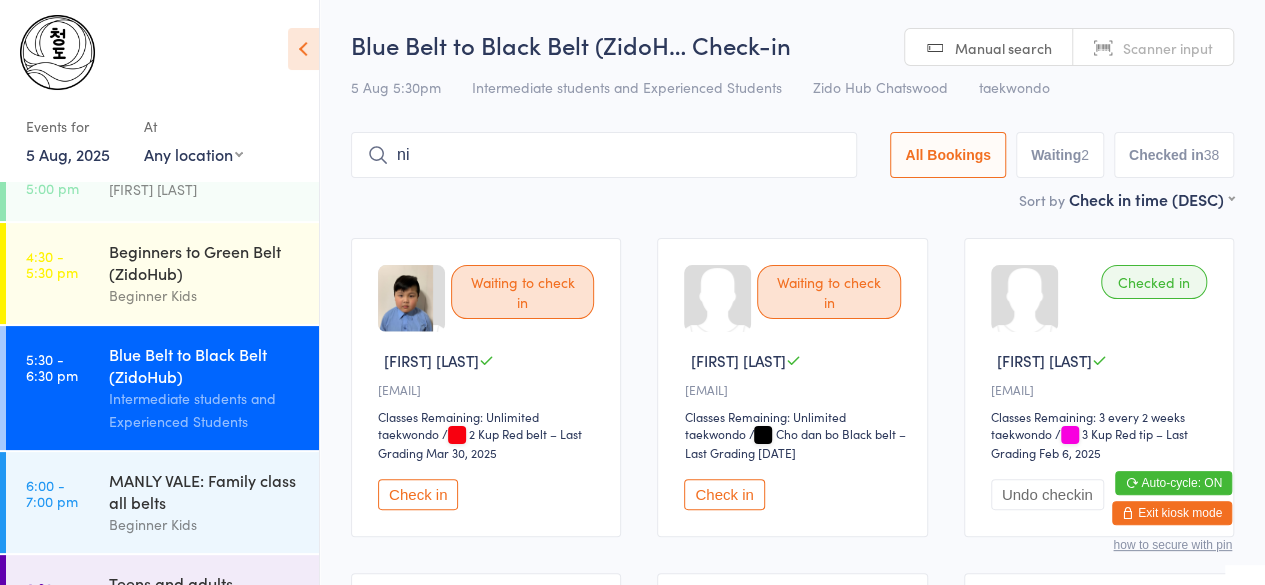 type on "n" 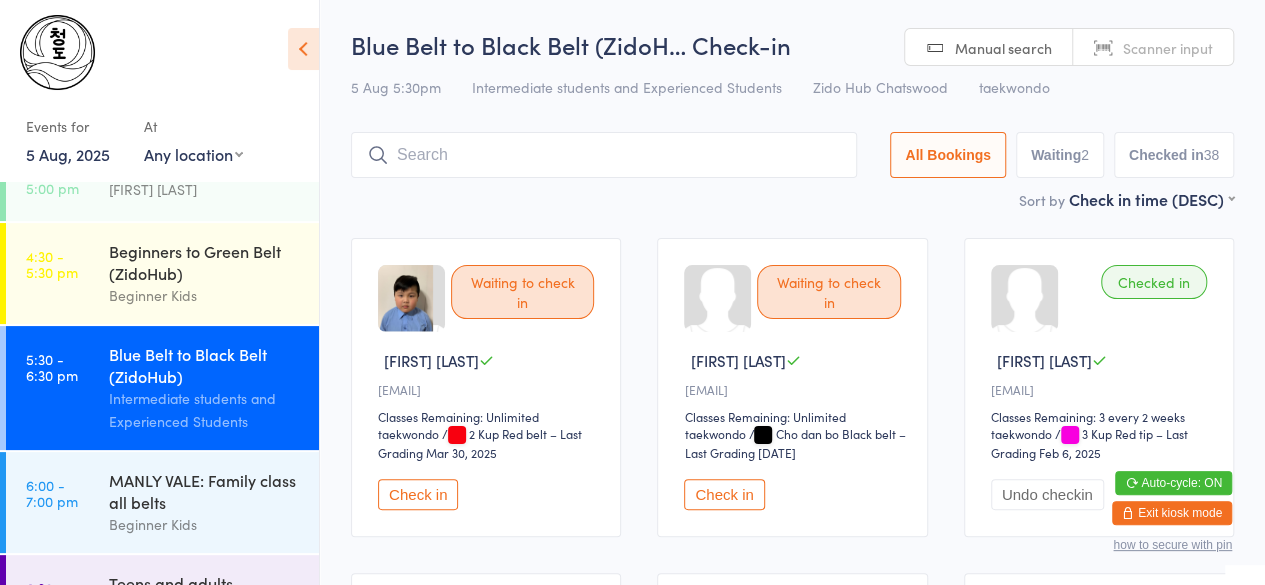 type on "a" 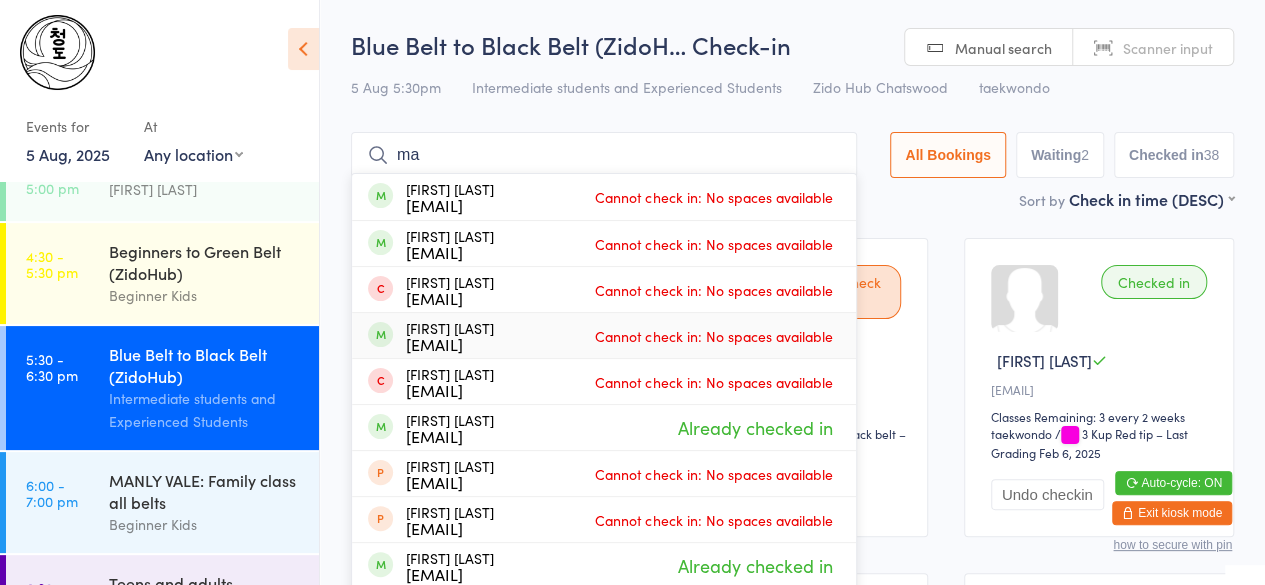 type on "m" 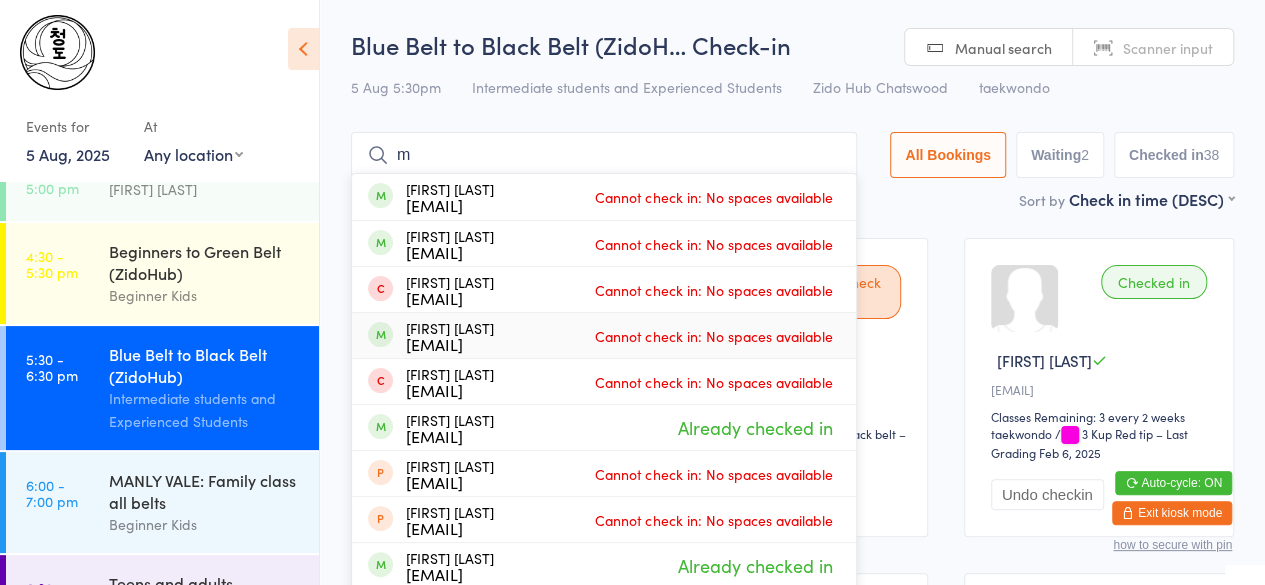 type 